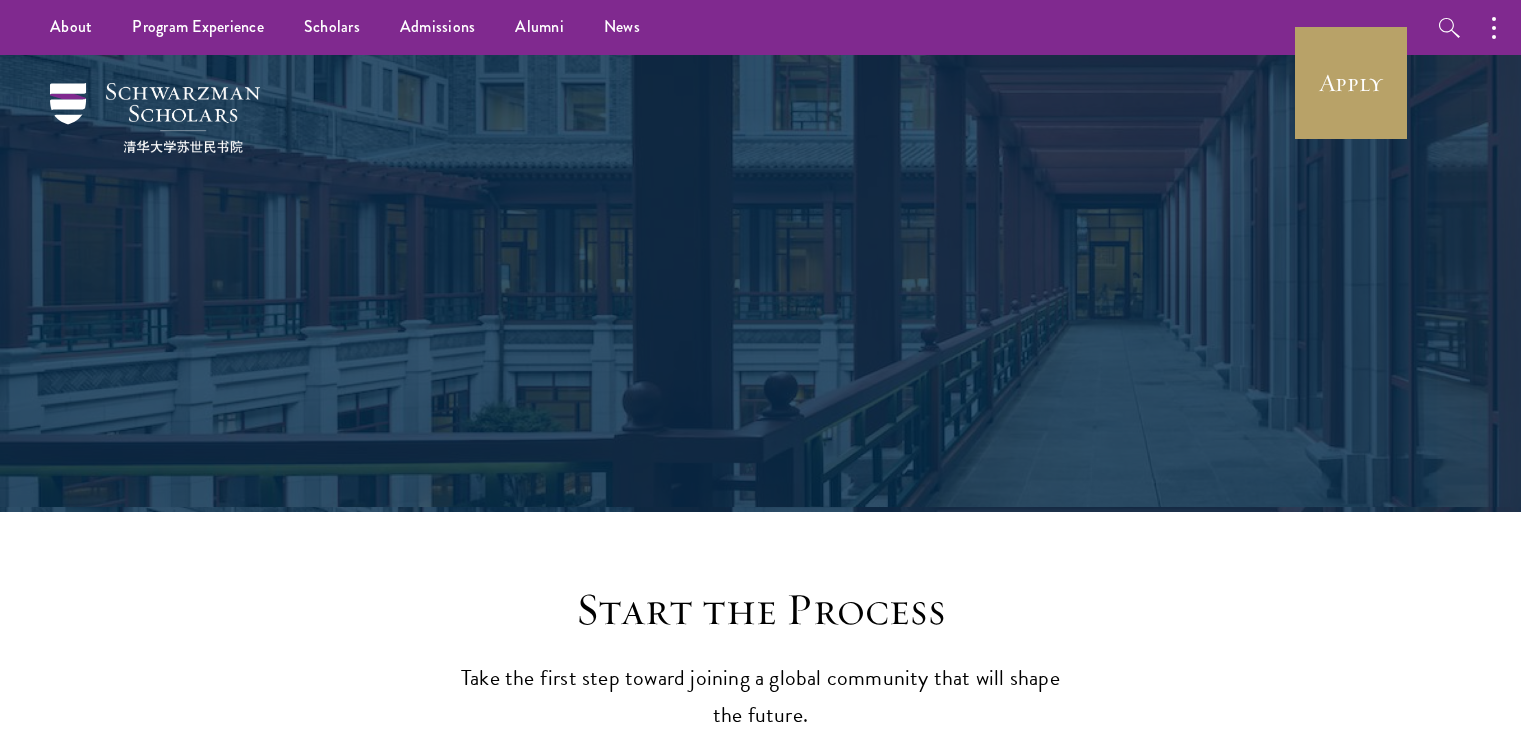 scroll, scrollTop: 0, scrollLeft: 0, axis: both 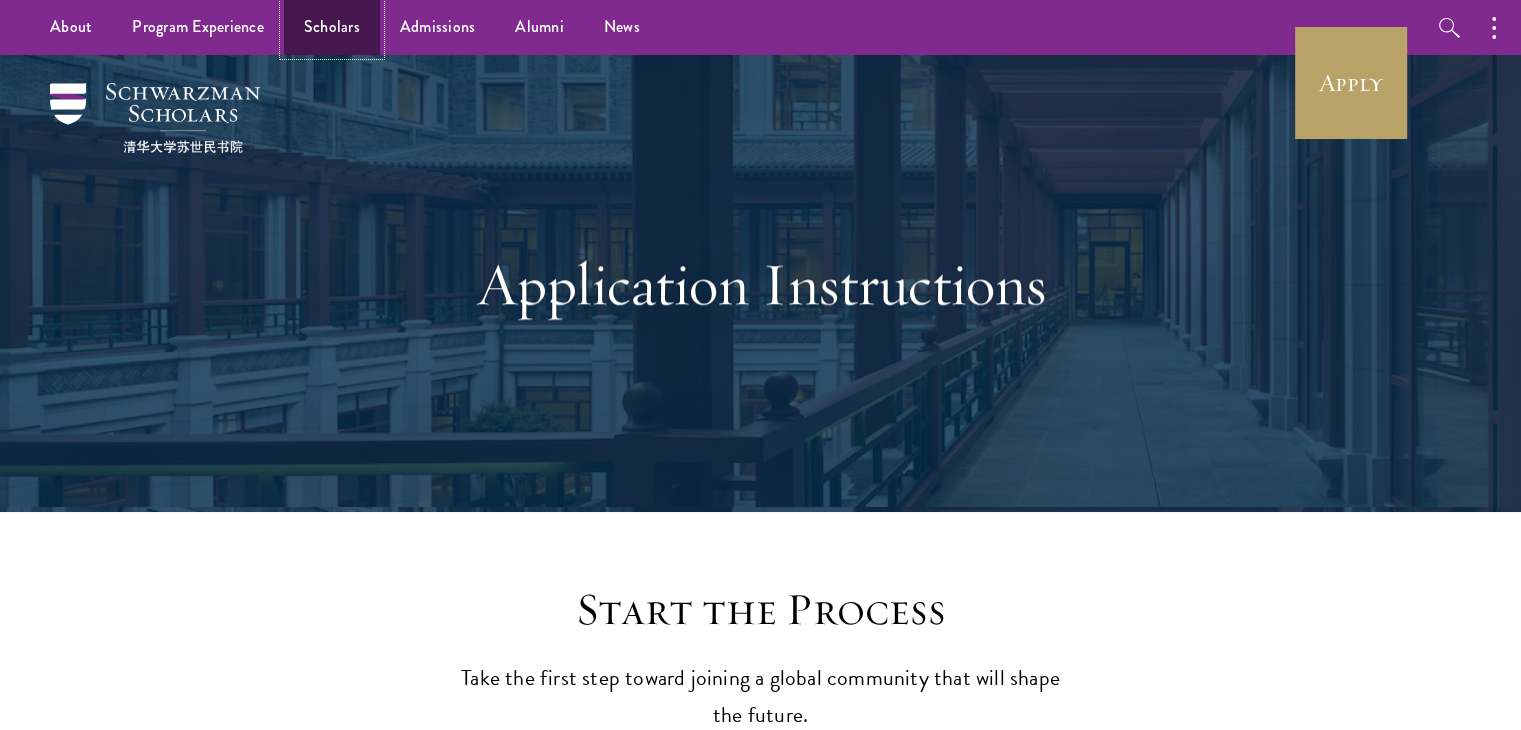 click on "Scholars" at bounding box center [332, 27] 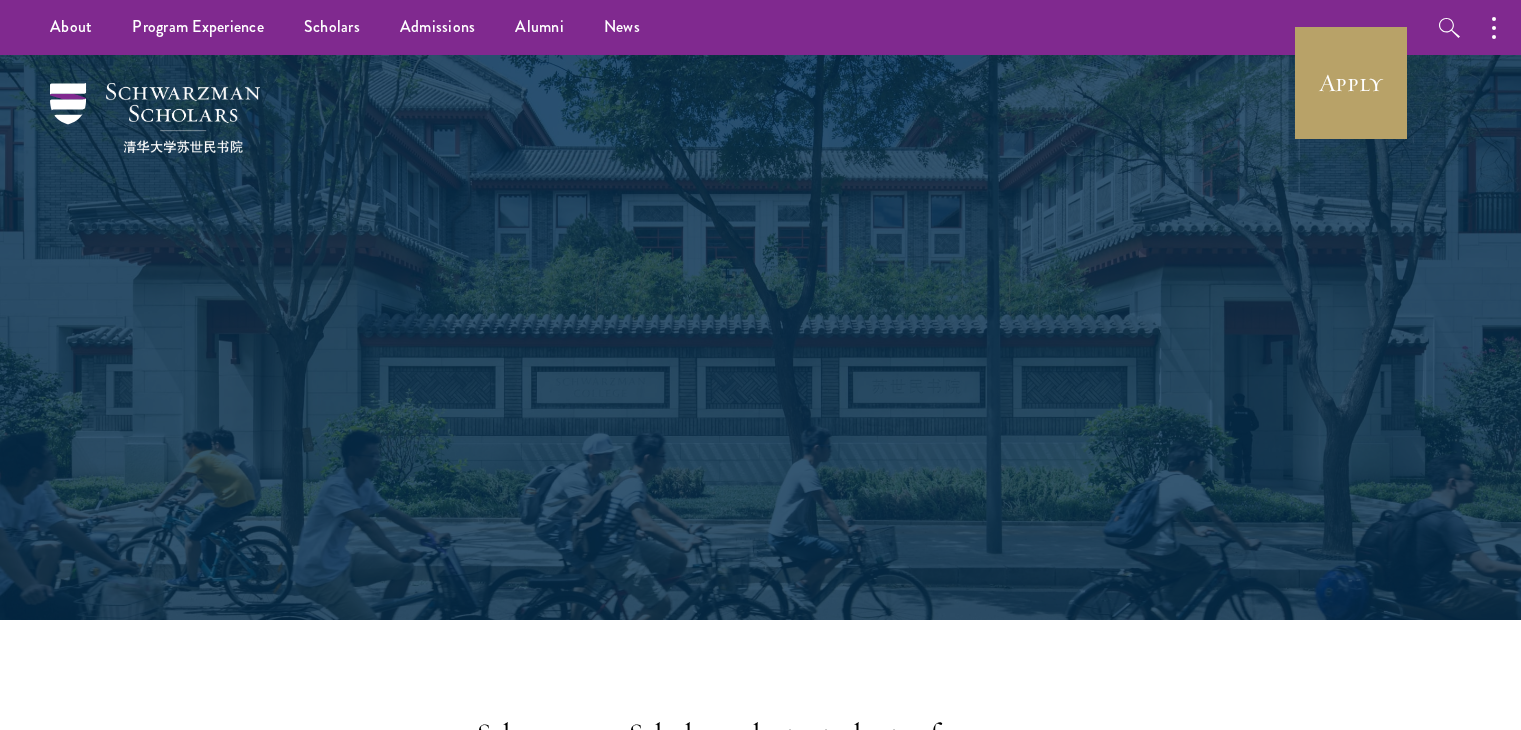 scroll, scrollTop: 0, scrollLeft: 0, axis: both 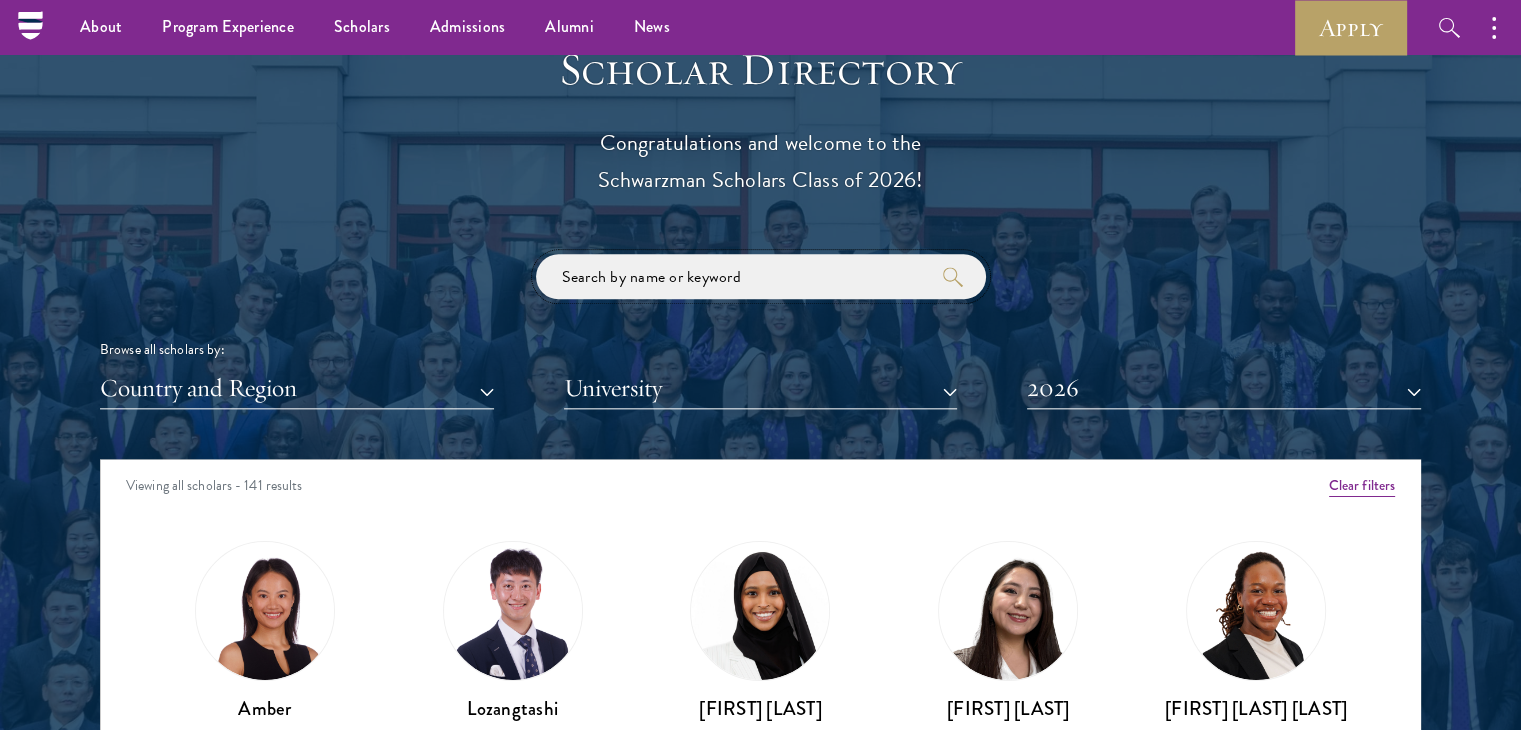 click at bounding box center [761, 276] 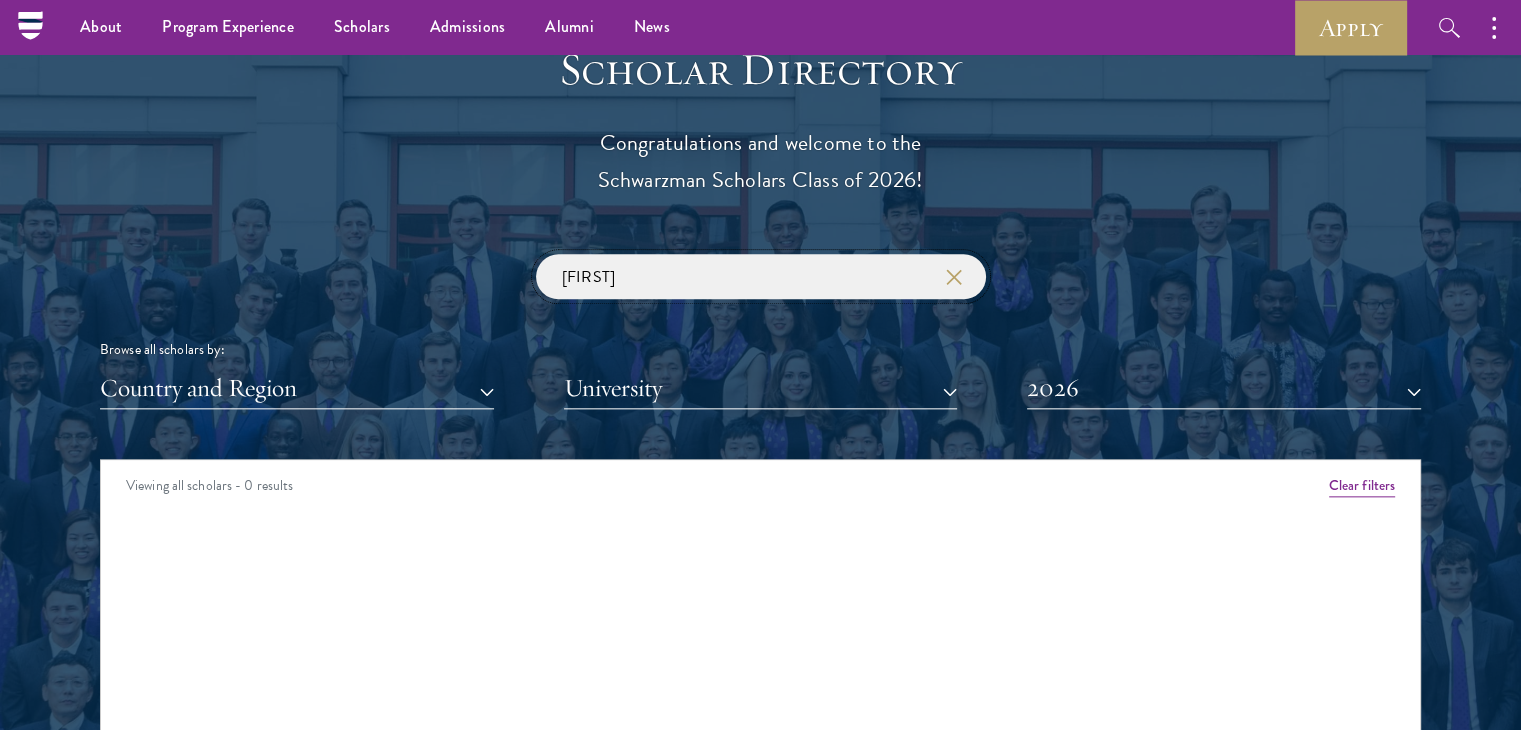 type on "k" 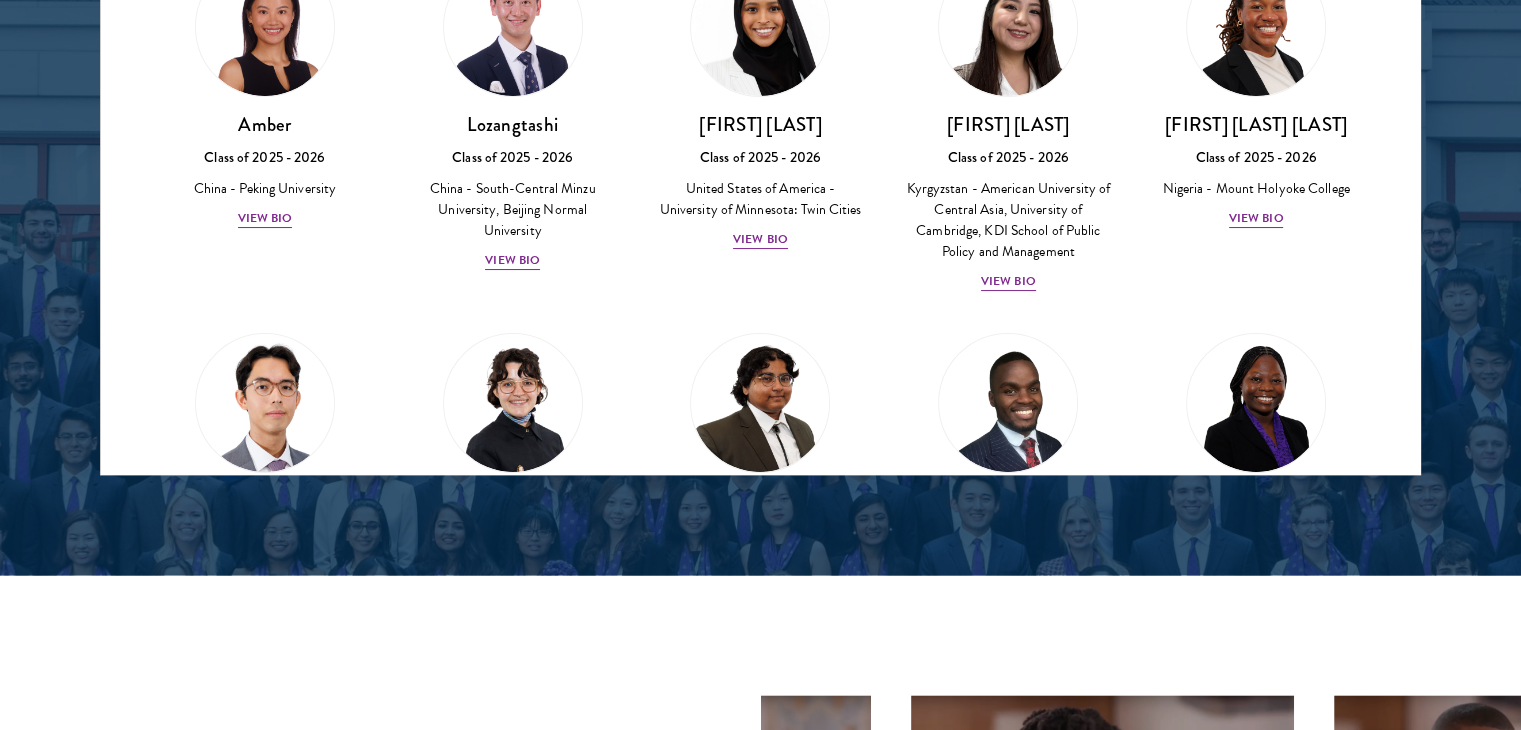 scroll, scrollTop: 2780, scrollLeft: 0, axis: vertical 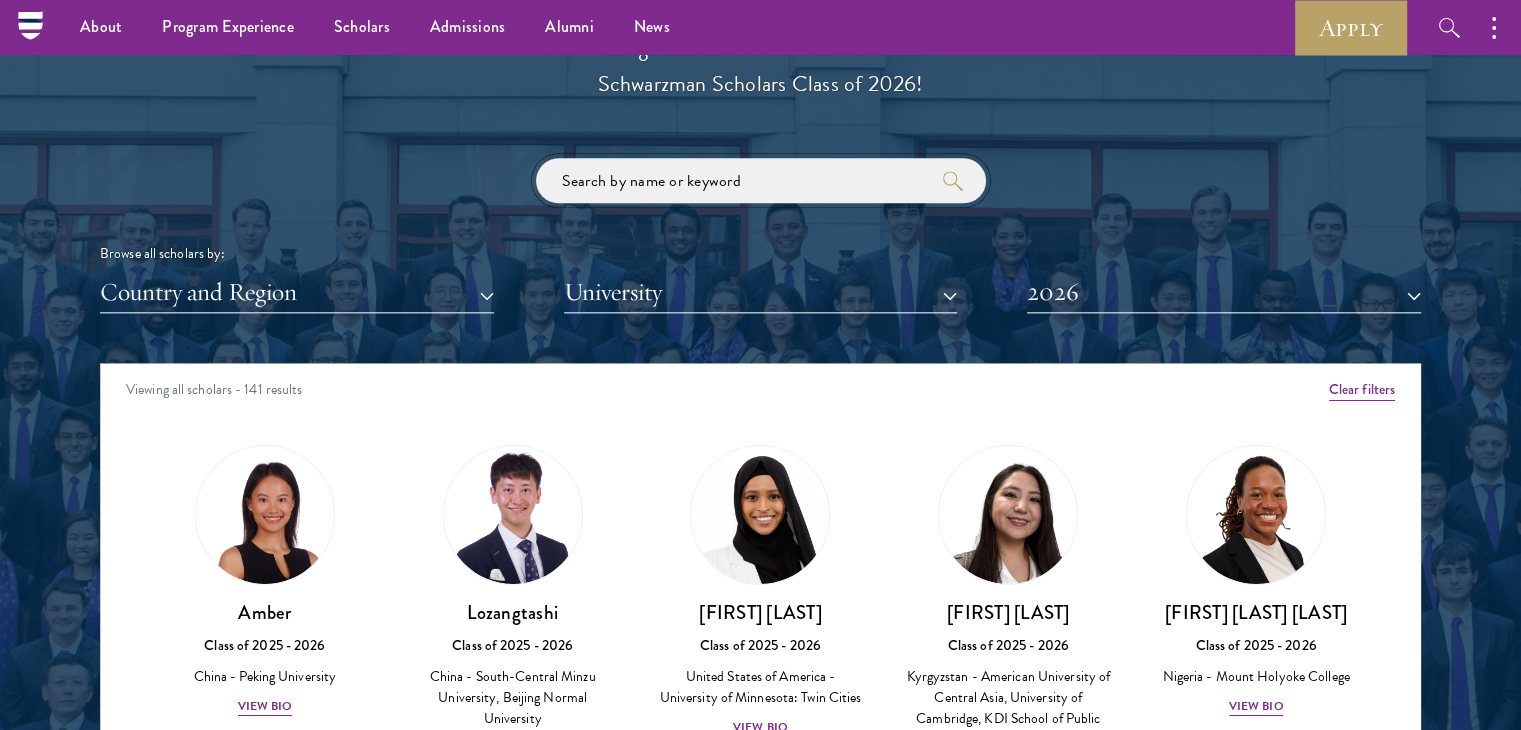 click at bounding box center (761, 180) 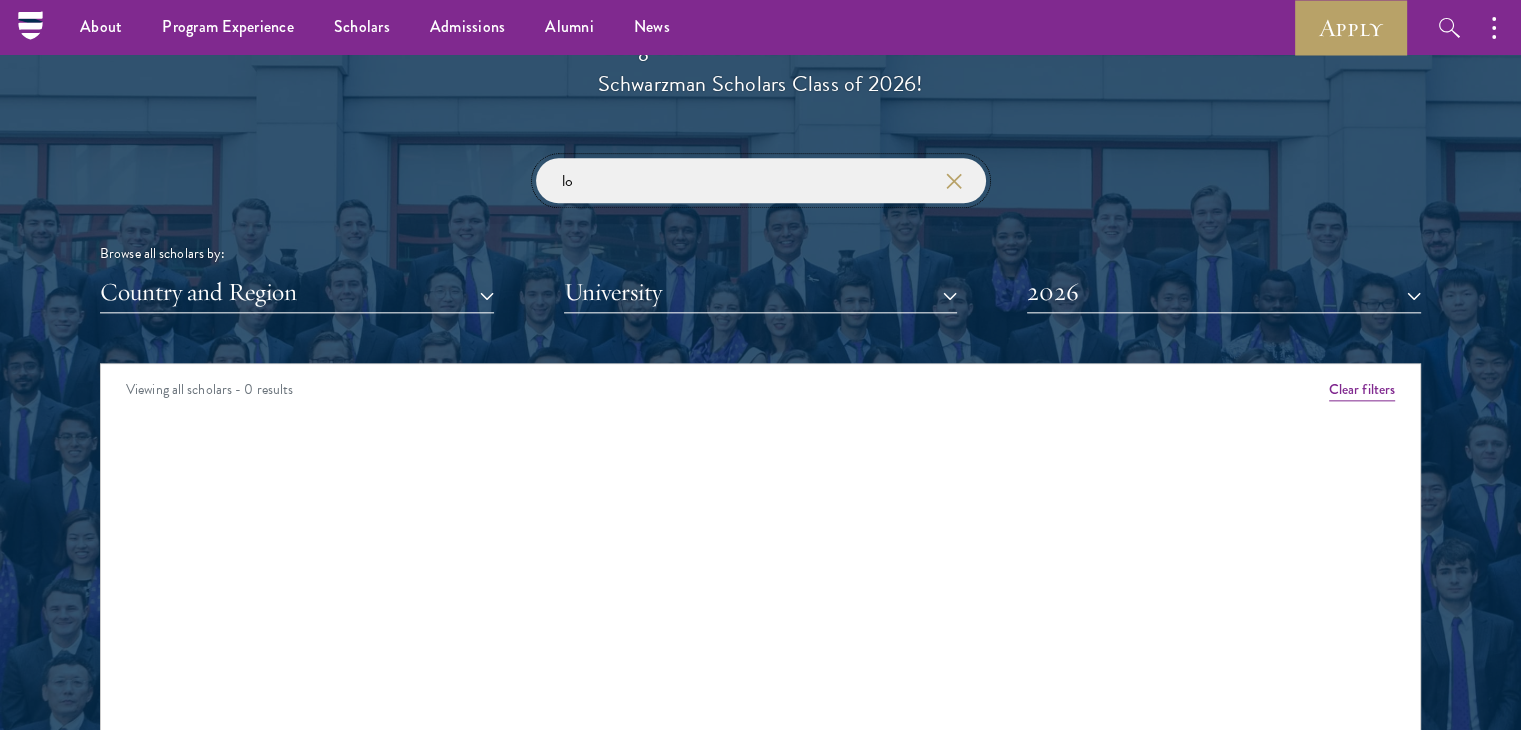 type on "l" 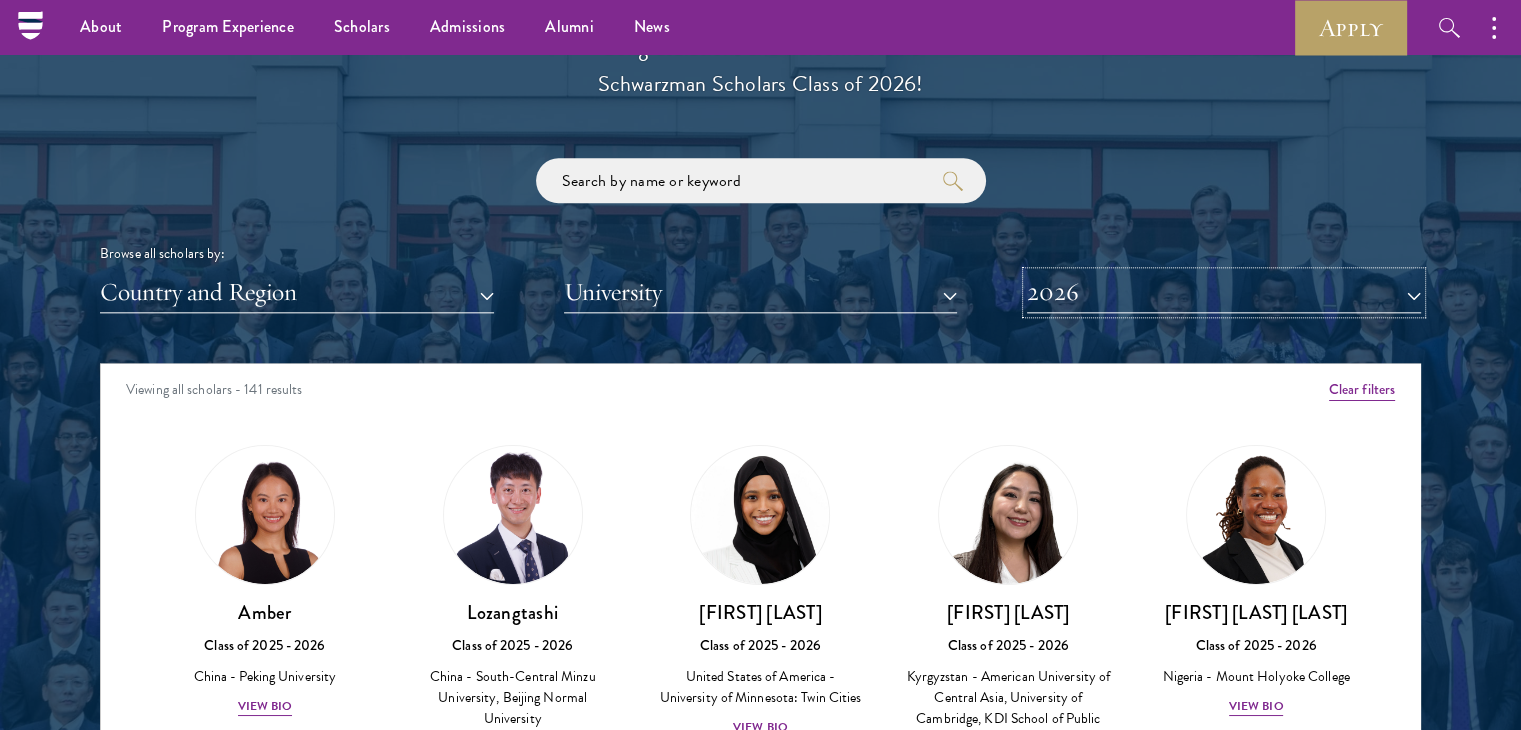 click on "2026" at bounding box center (1224, 292) 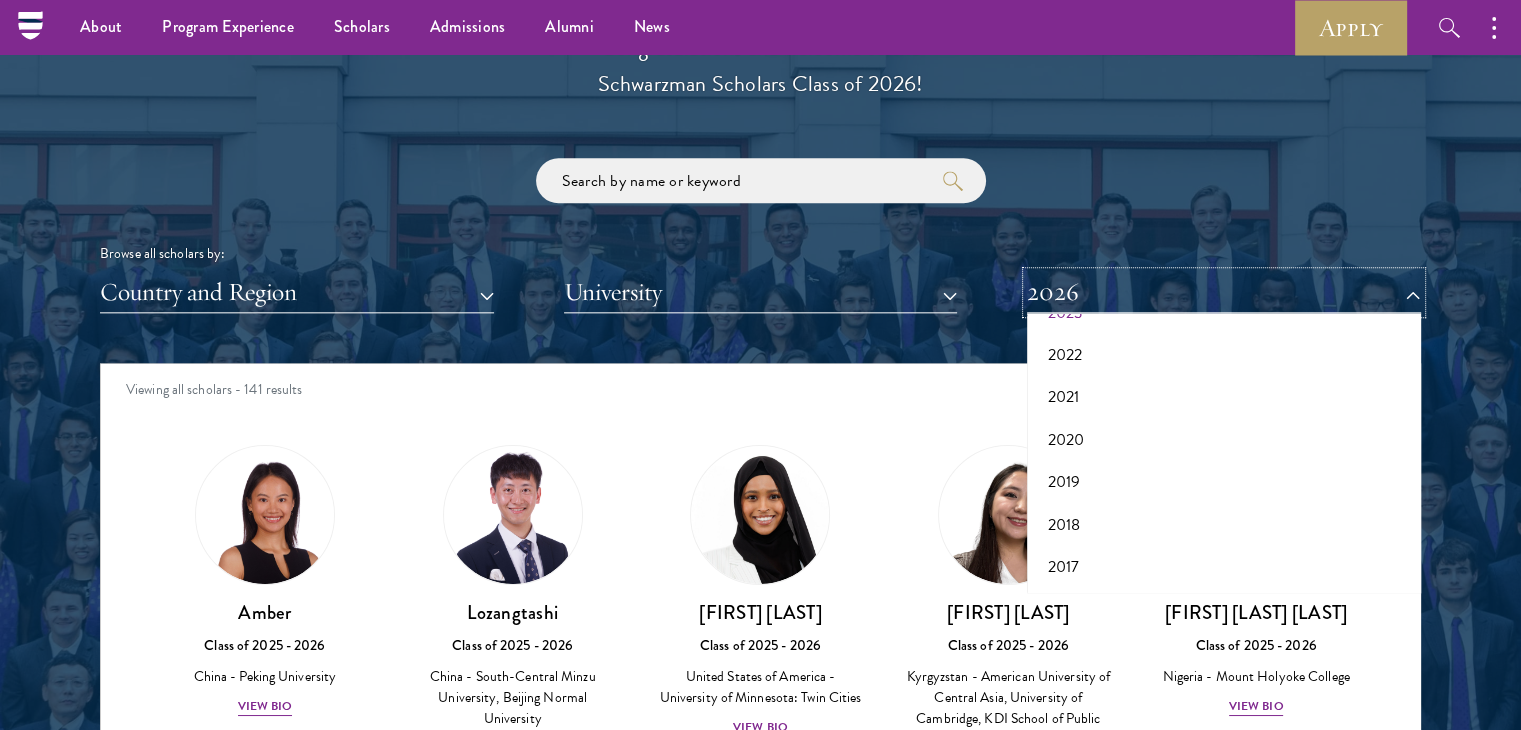 scroll, scrollTop: 0, scrollLeft: 0, axis: both 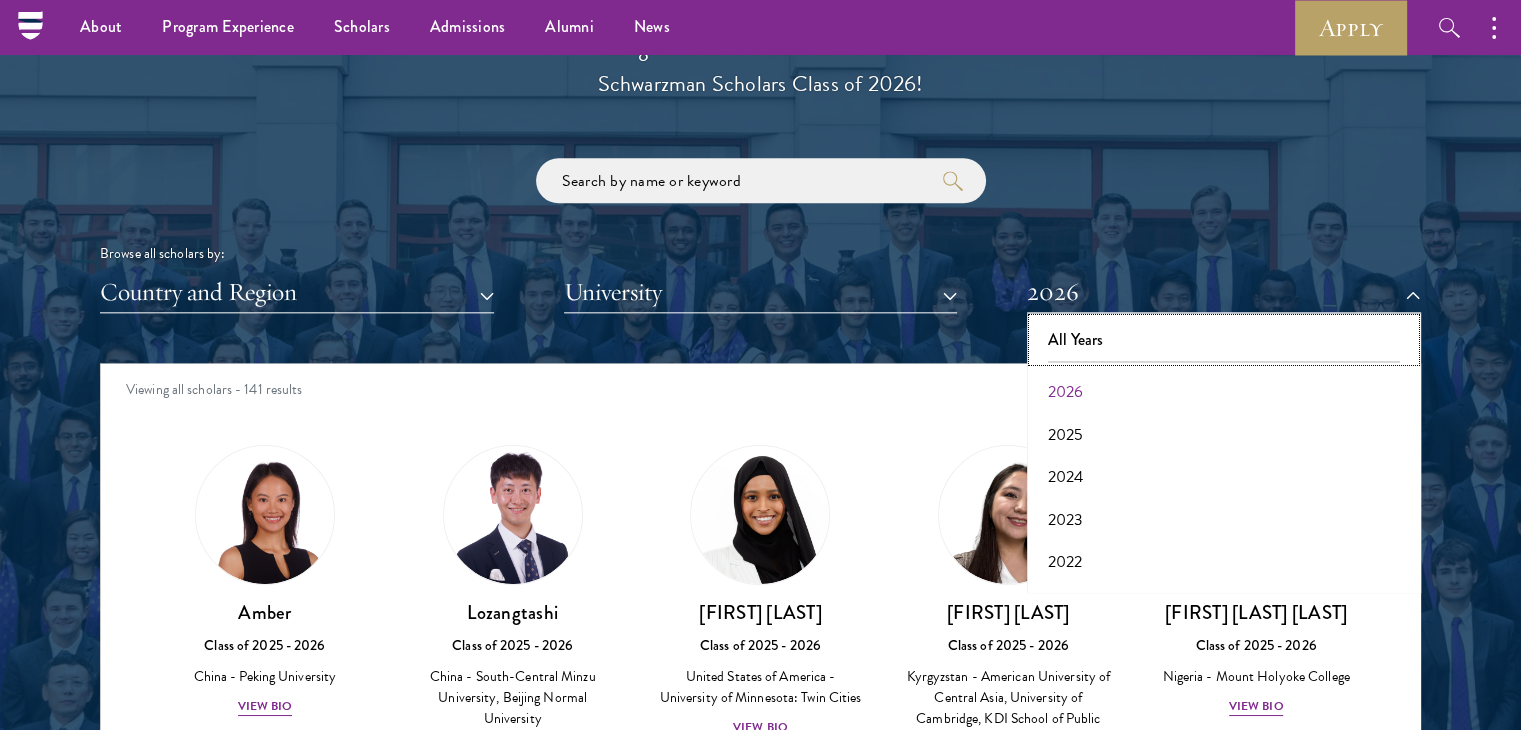 click on "All Years" at bounding box center [1224, 340] 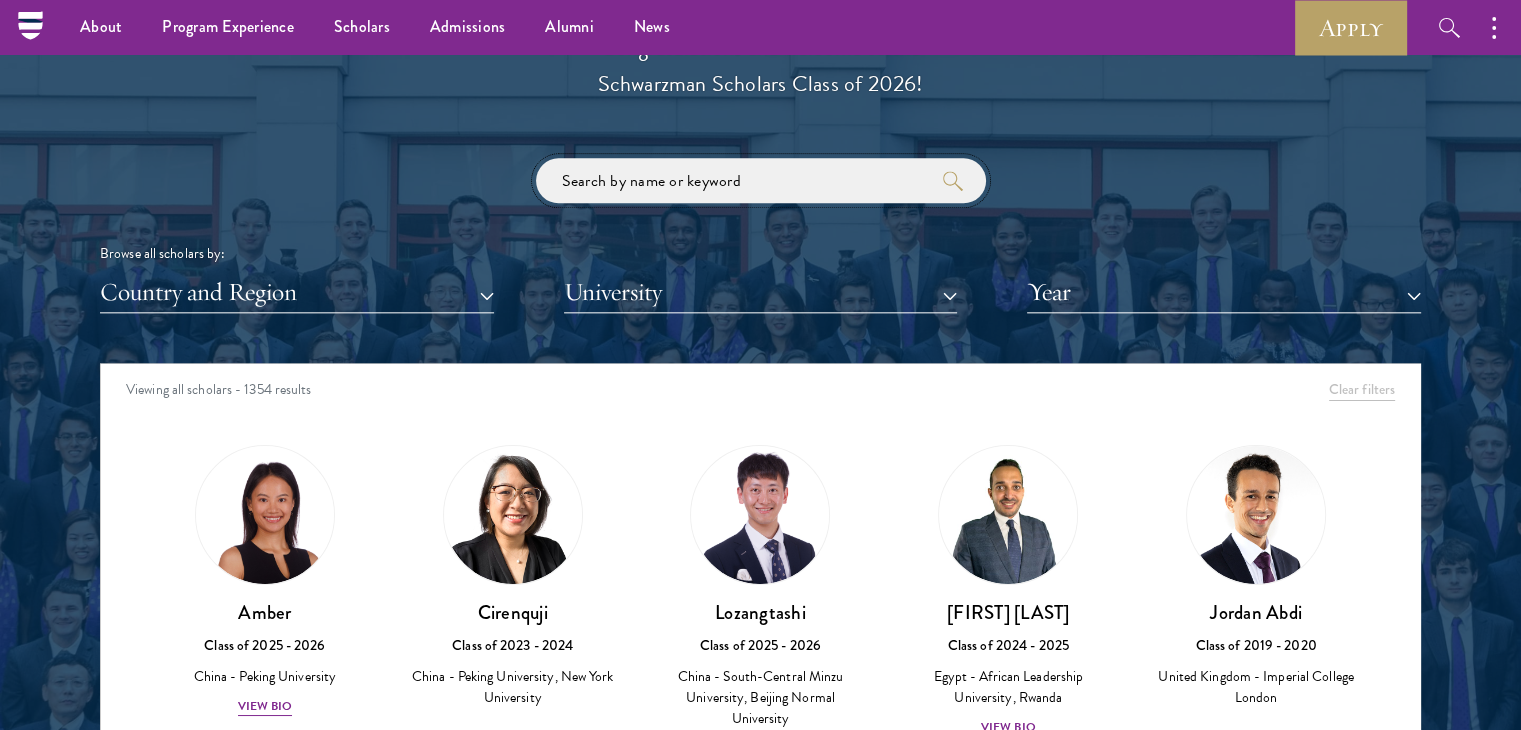 click at bounding box center (761, 180) 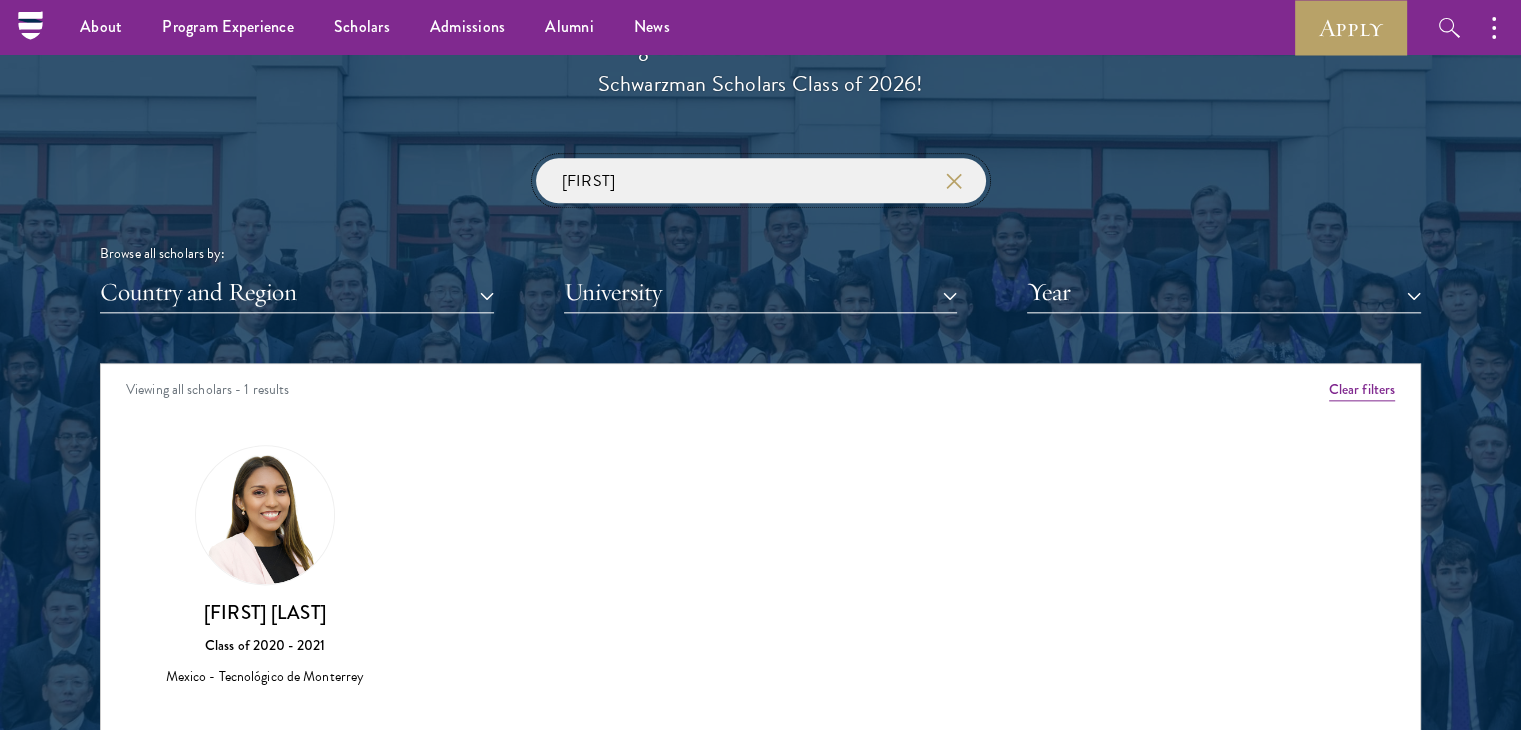 type on "k" 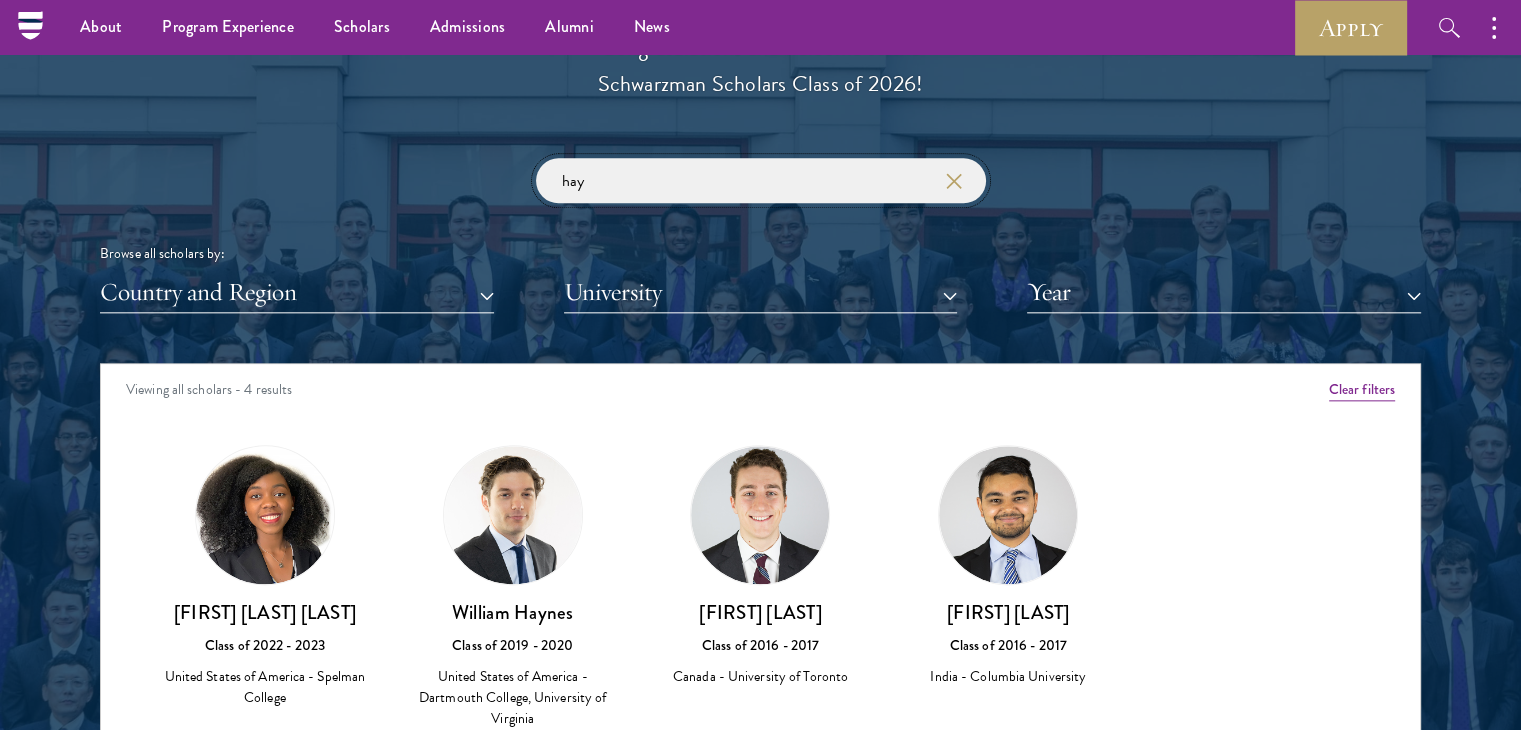 type on "hay" 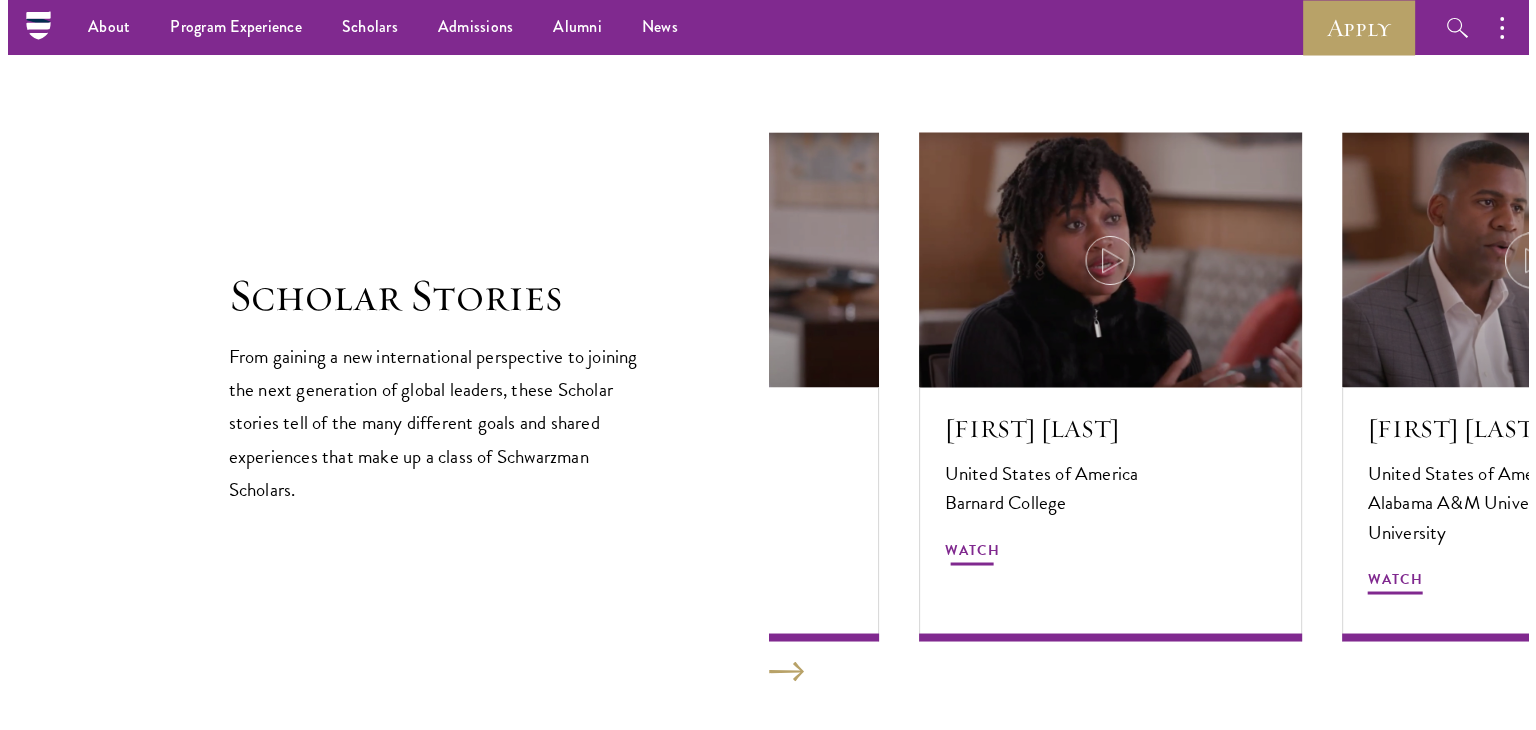 scroll, scrollTop: 3340, scrollLeft: 0, axis: vertical 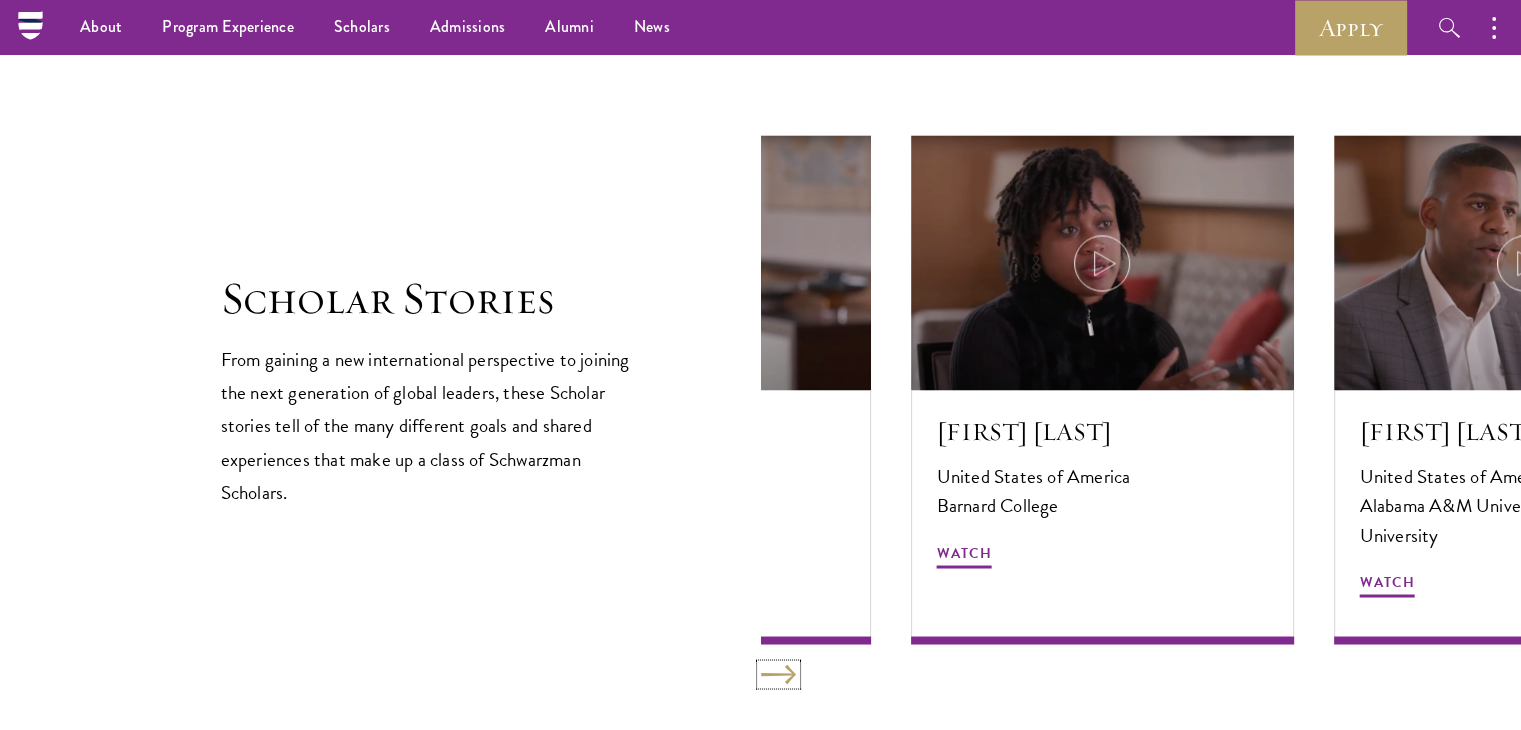 click at bounding box center [778, 674] 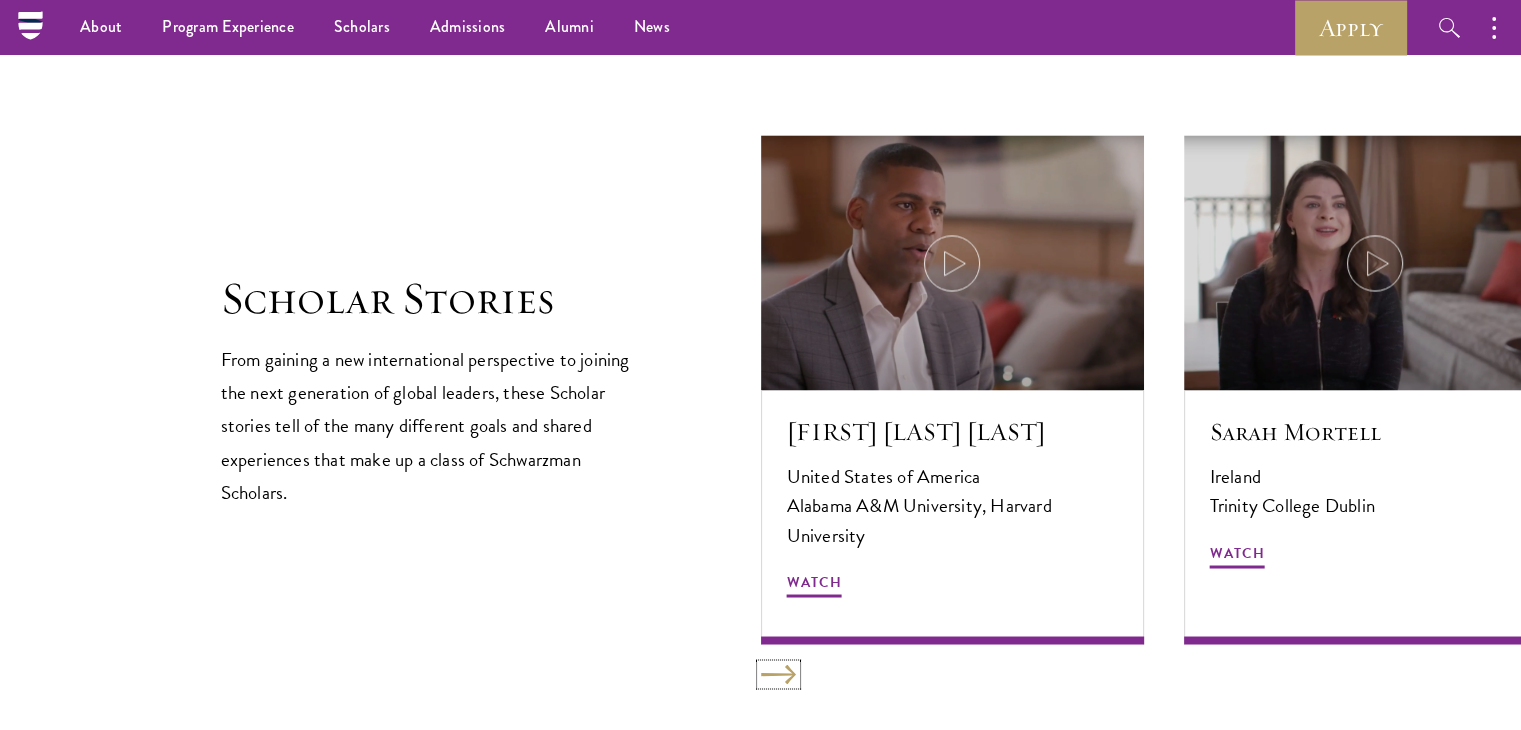 click at bounding box center [778, 674] 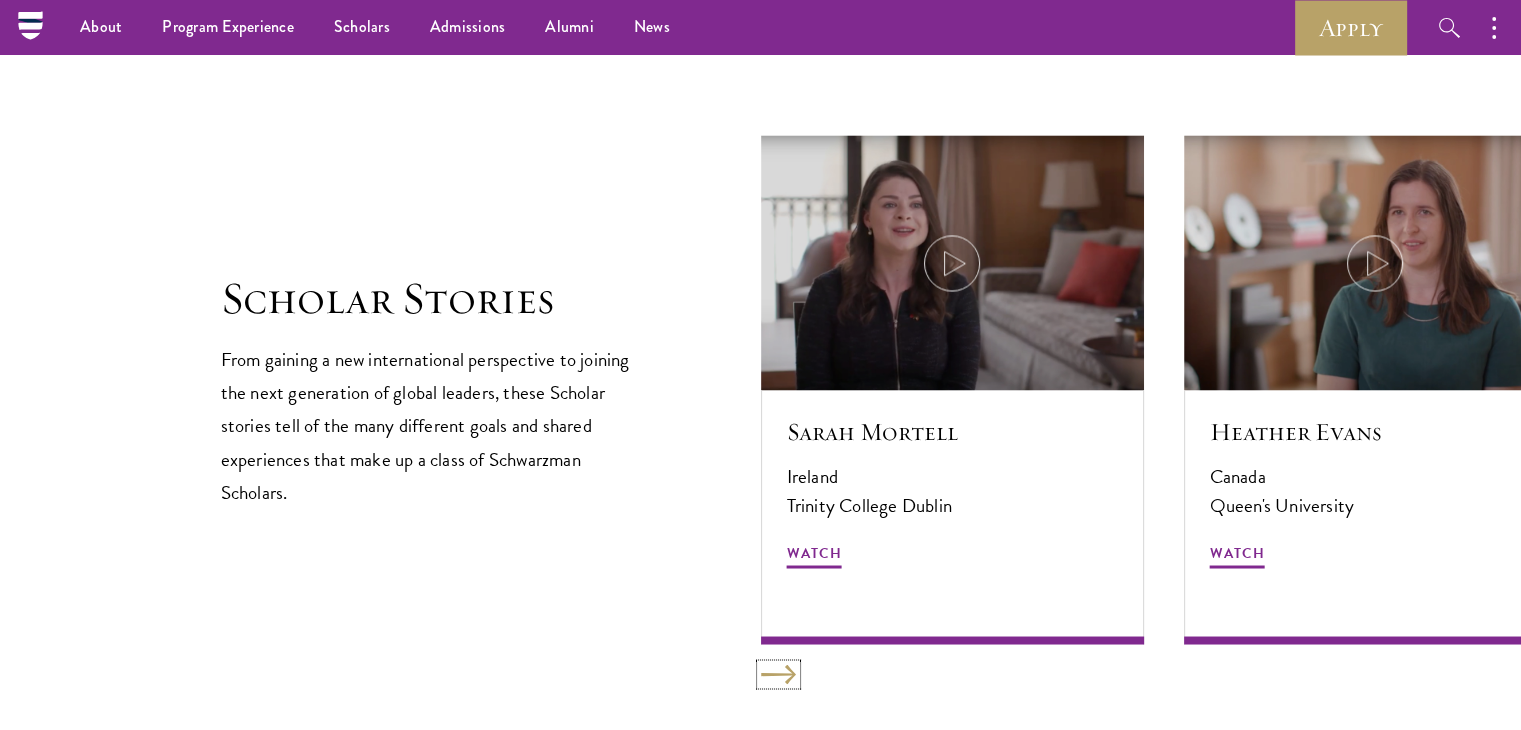 click at bounding box center [778, 674] 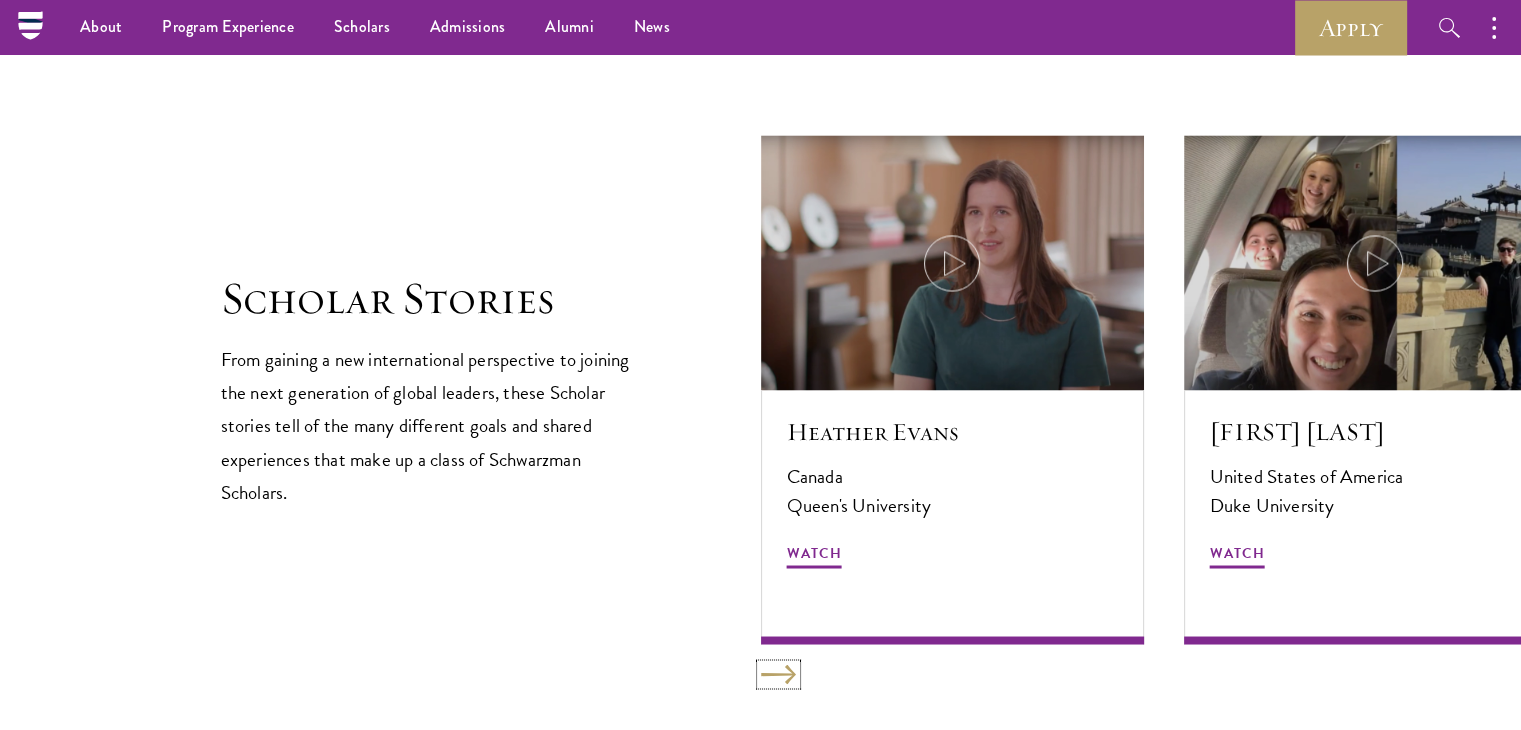click at bounding box center [778, 674] 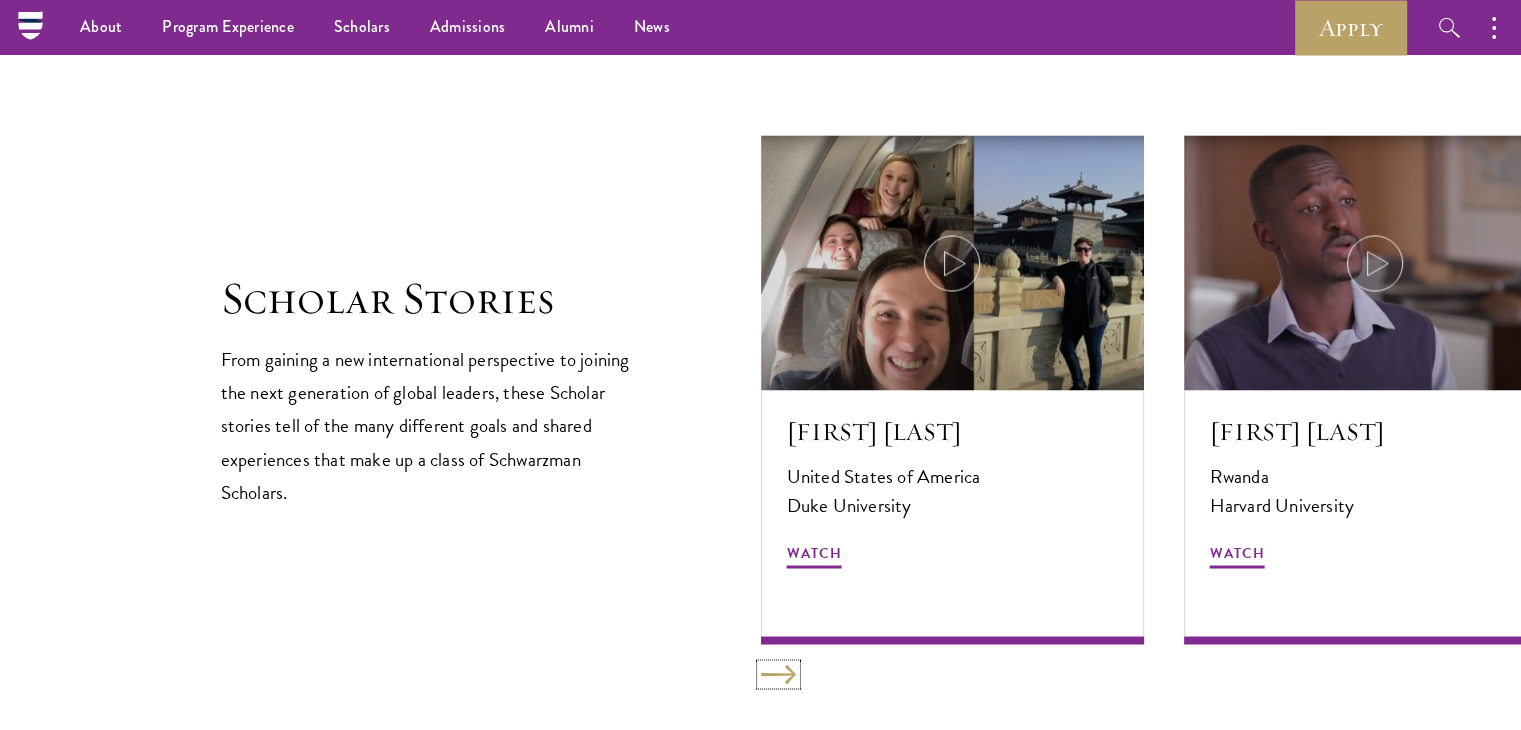 click at bounding box center (778, 674) 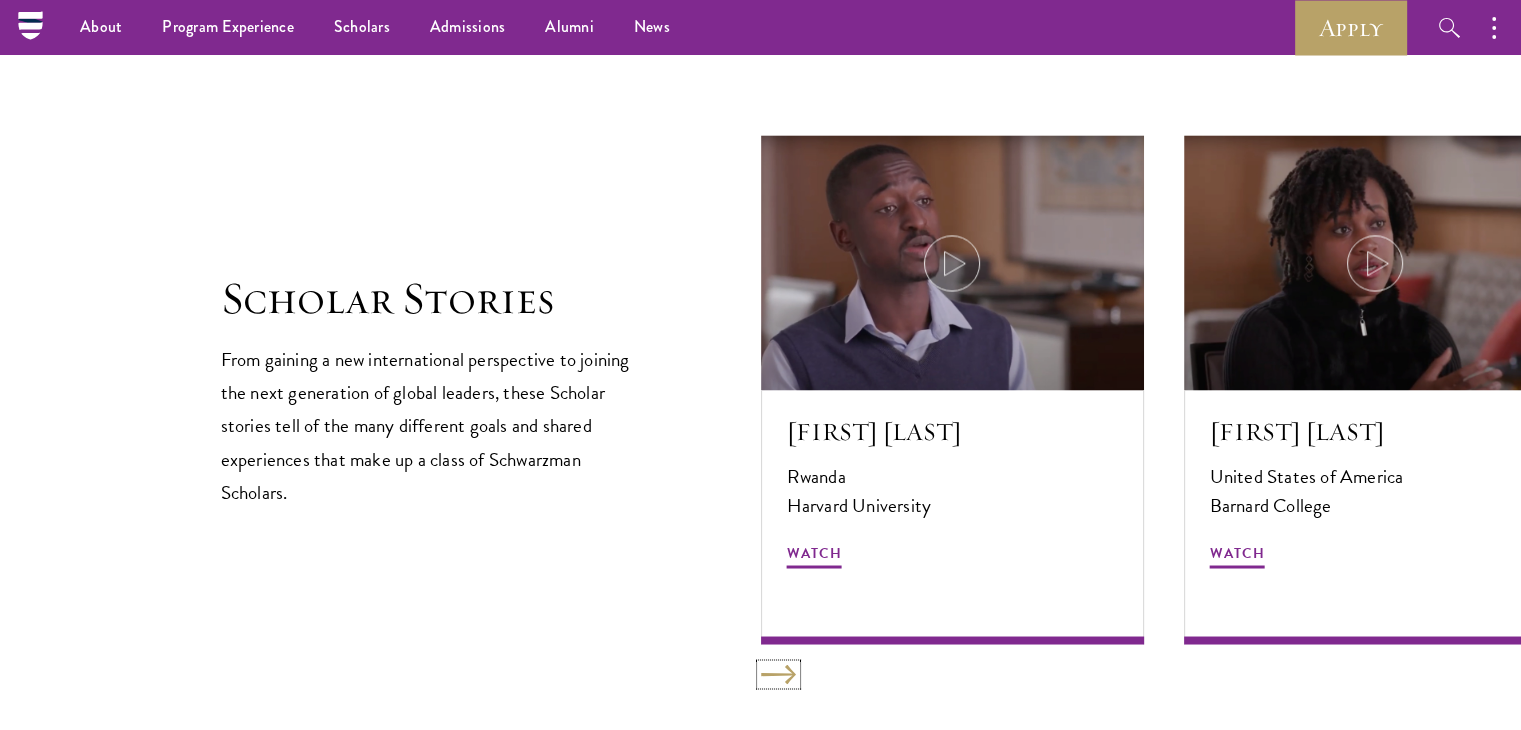 click at bounding box center (778, 674) 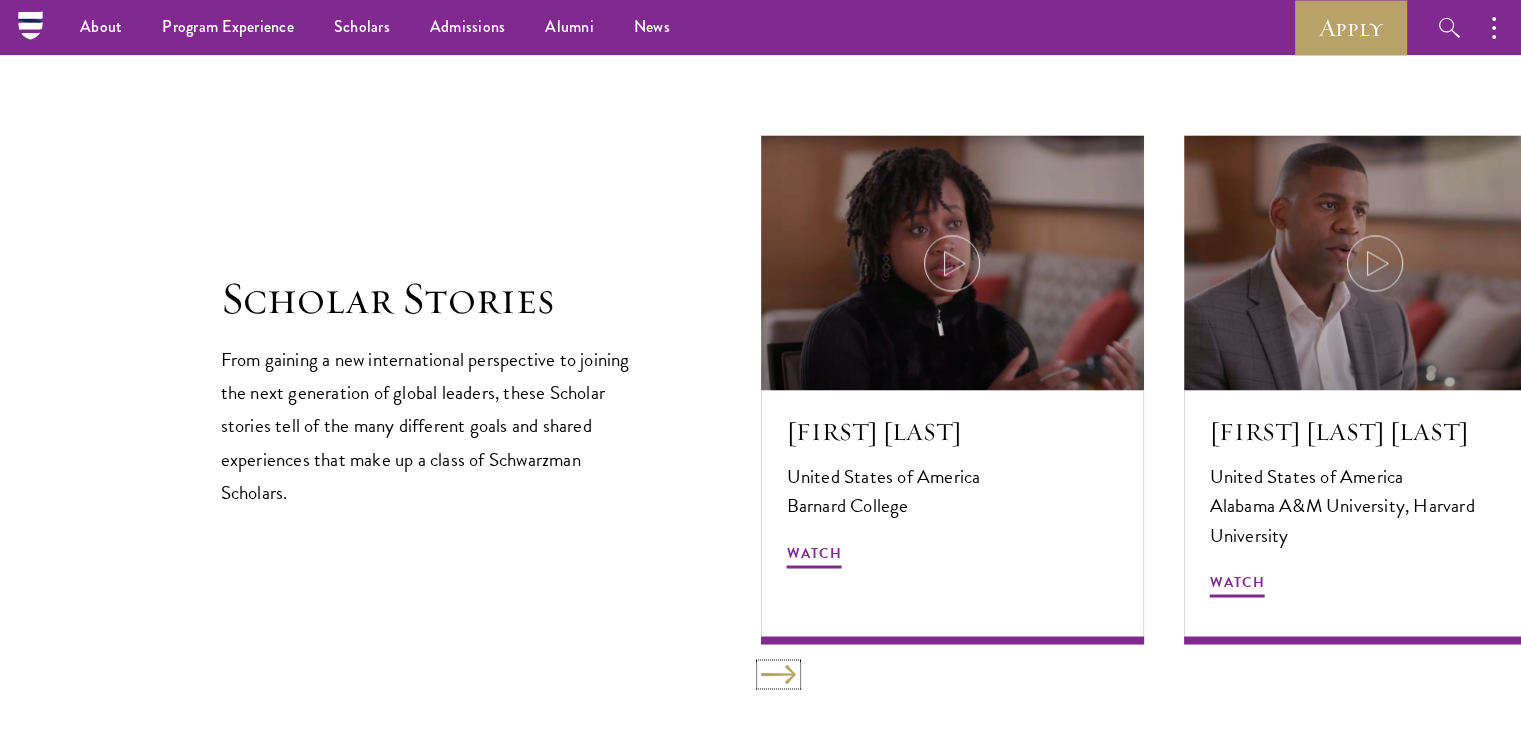 click at bounding box center [778, 674] 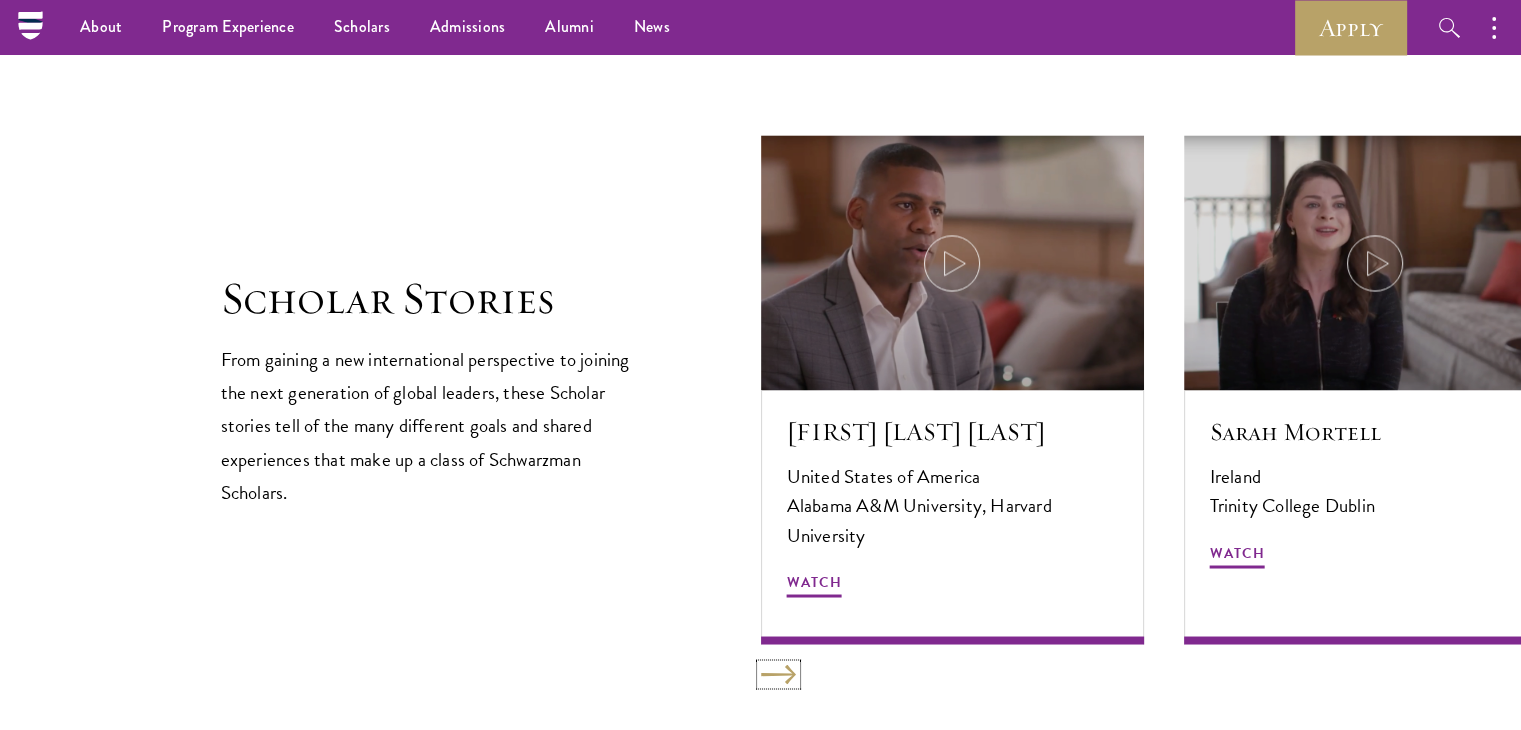 click at bounding box center [778, 674] 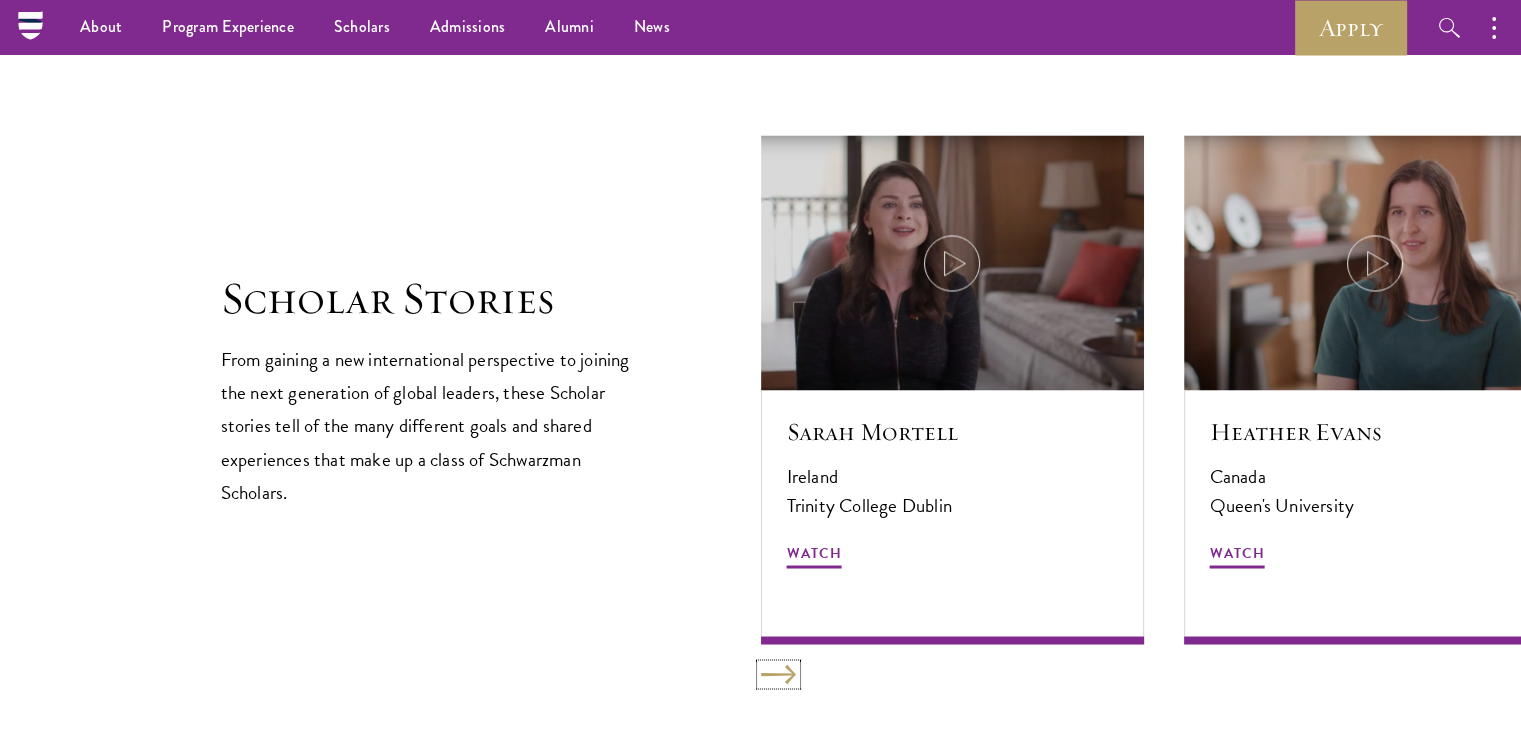click at bounding box center [778, 674] 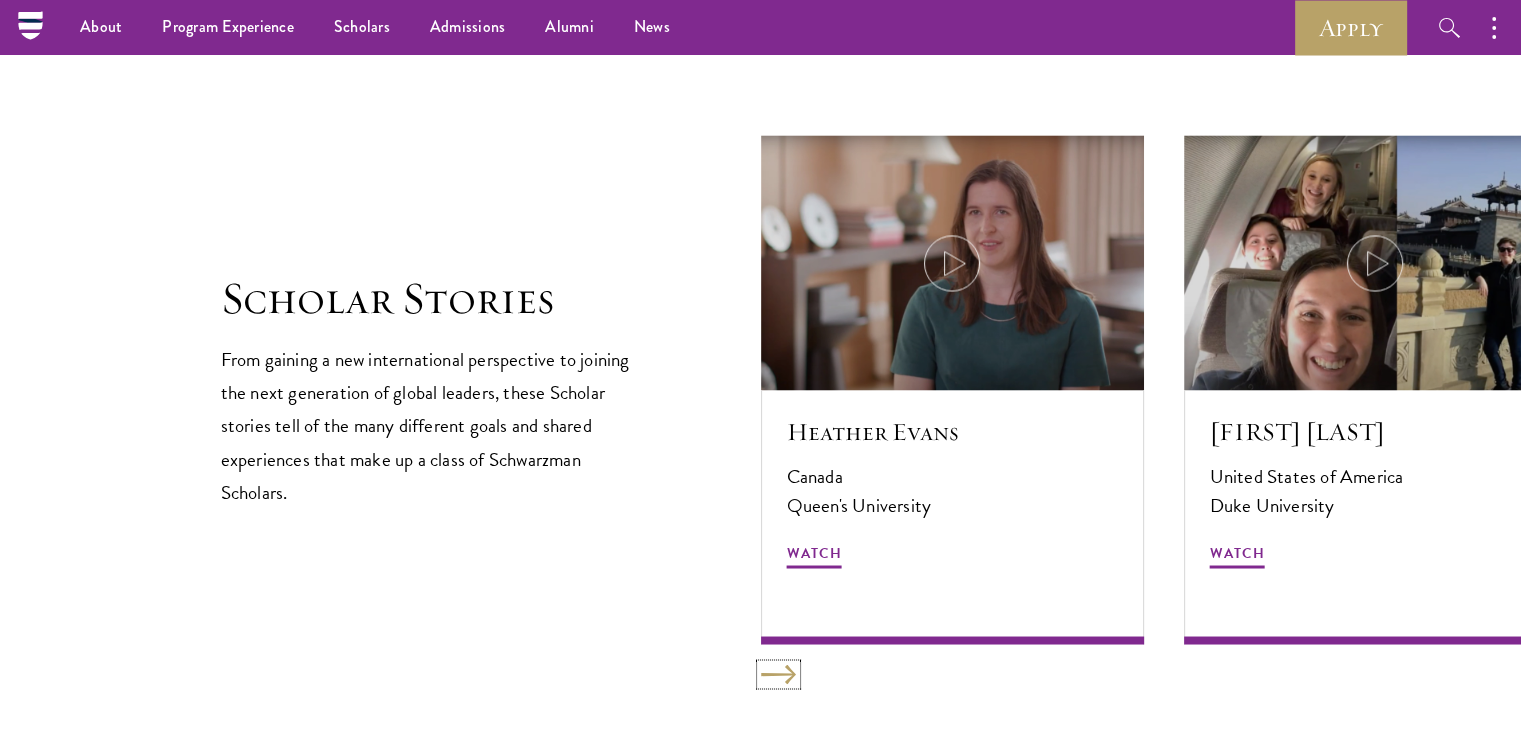 click at bounding box center [778, 674] 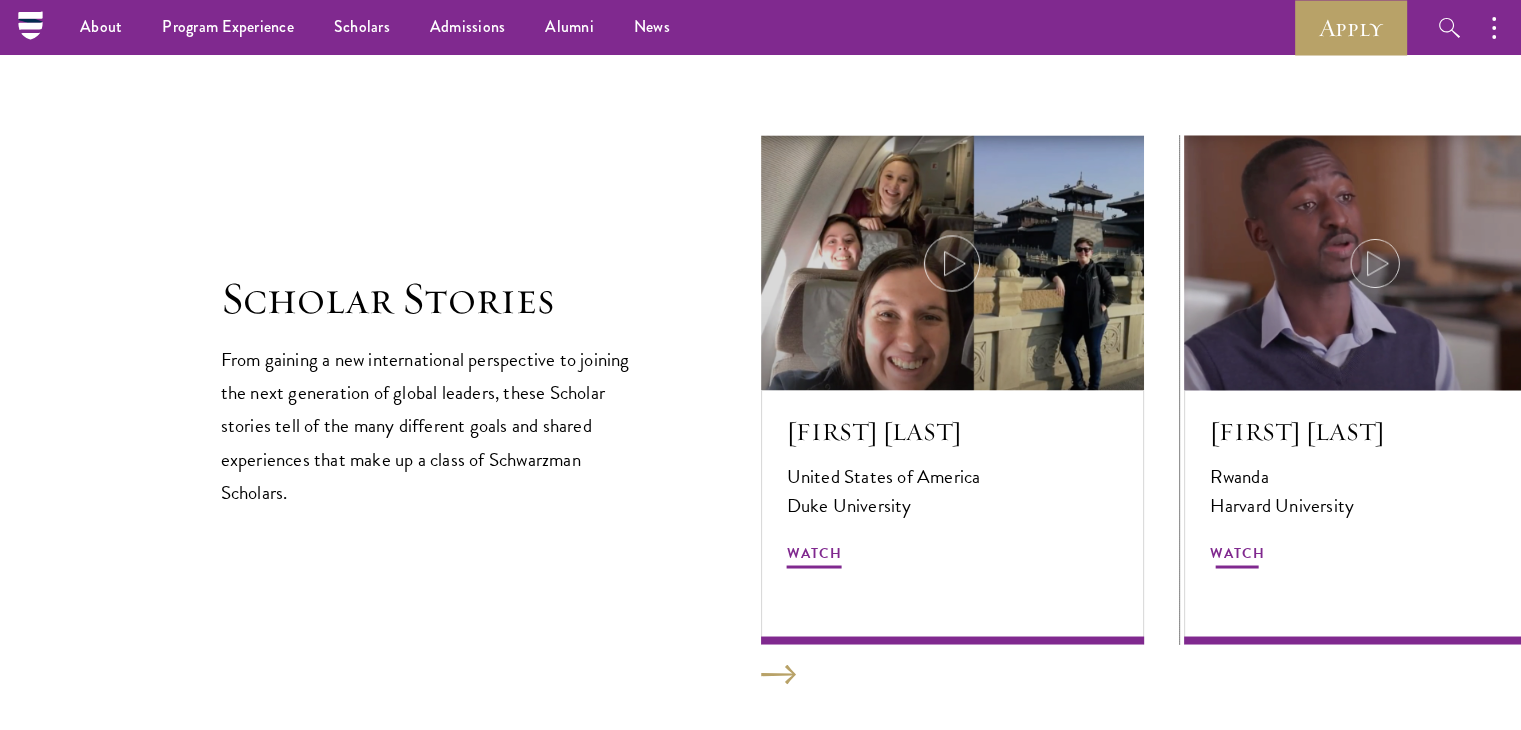 click 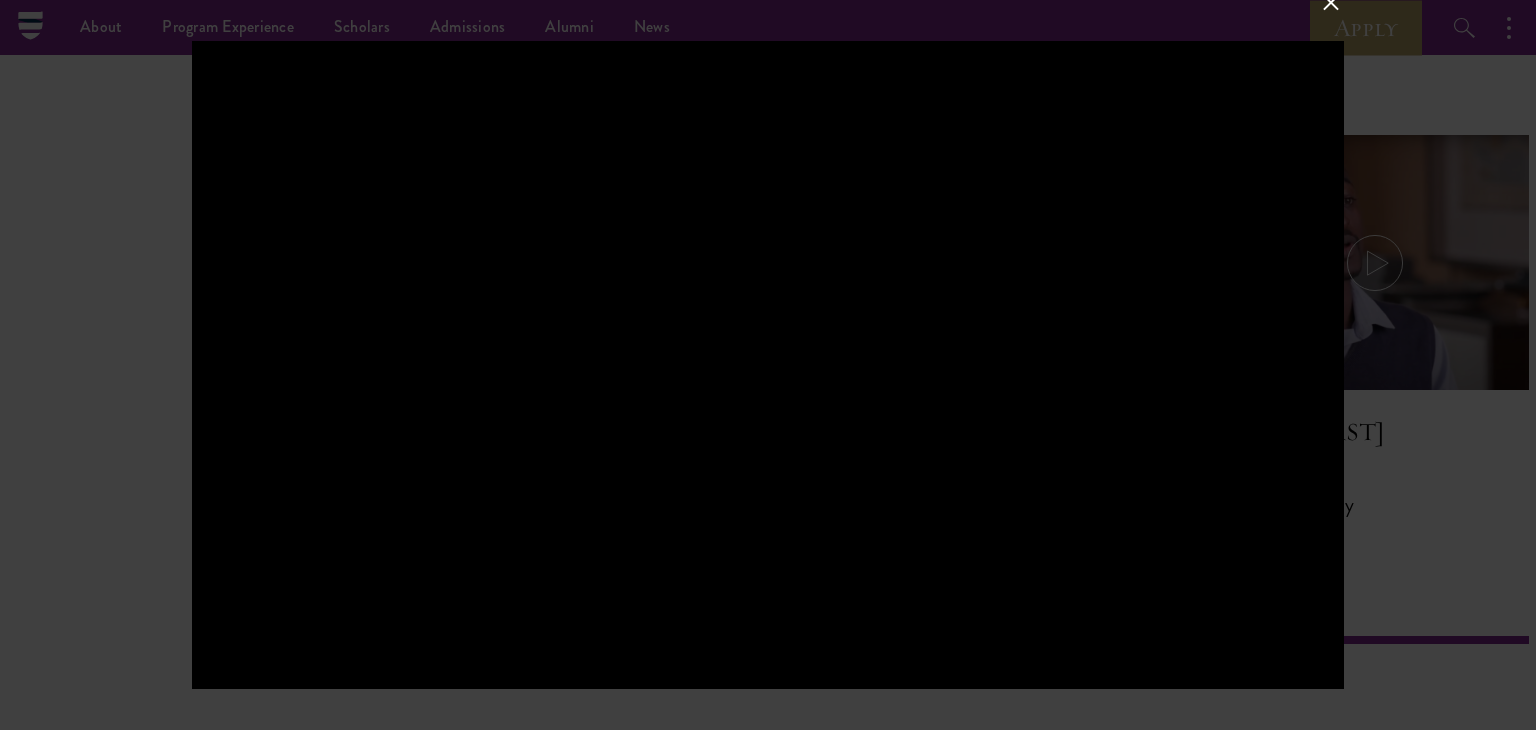 click at bounding box center (768, 365) 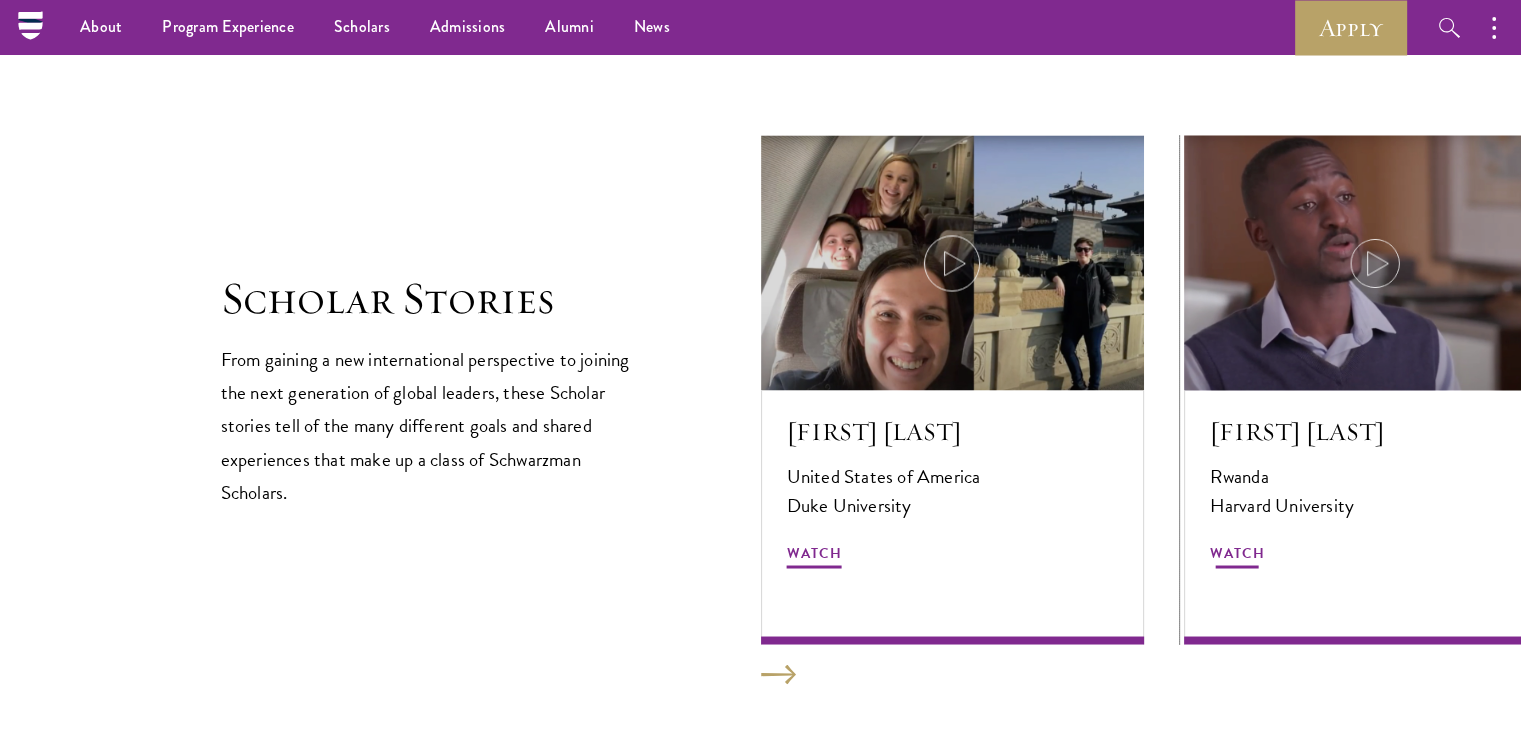 click at bounding box center (1375, 262) 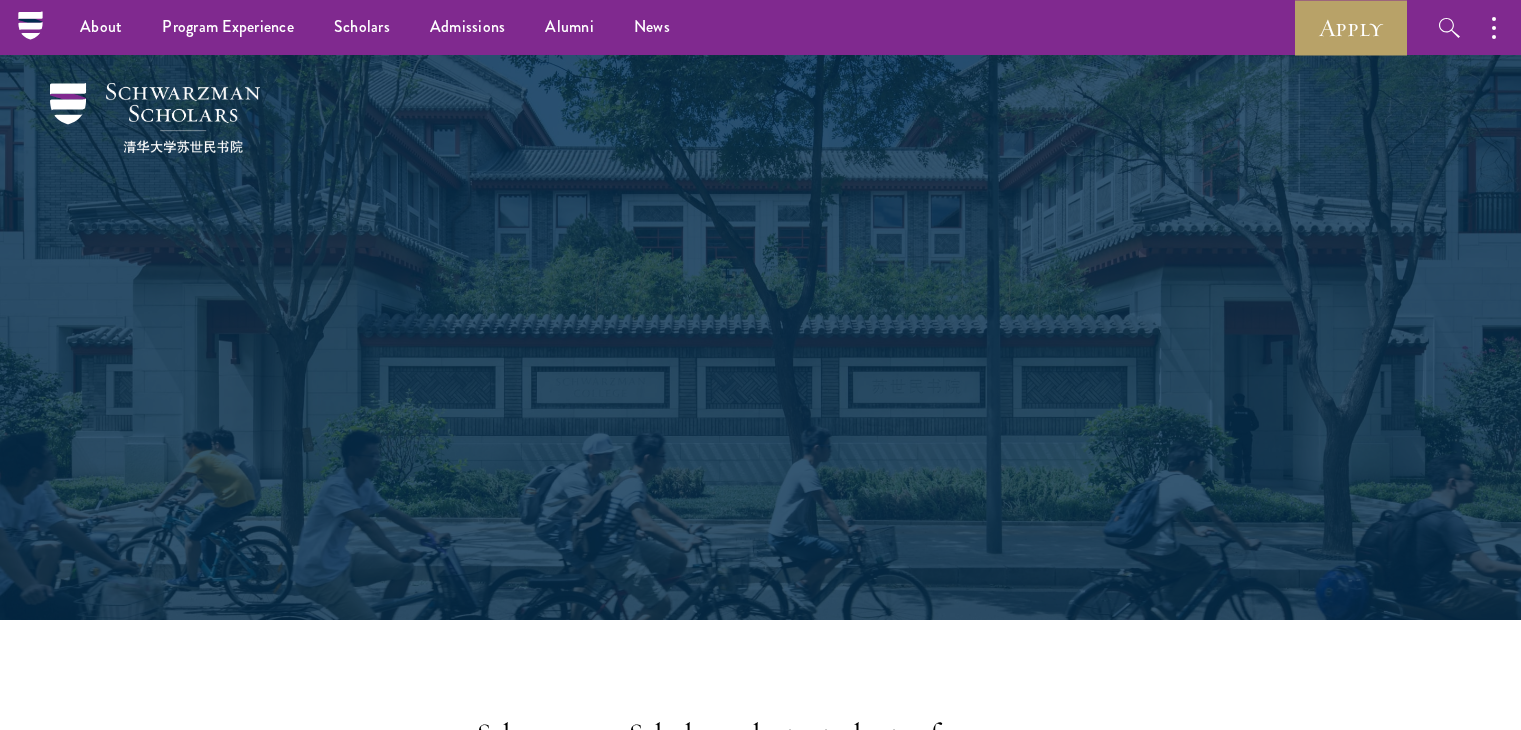 scroll, scrollTop: 3340, scrollLeft: 0, axis: vertical 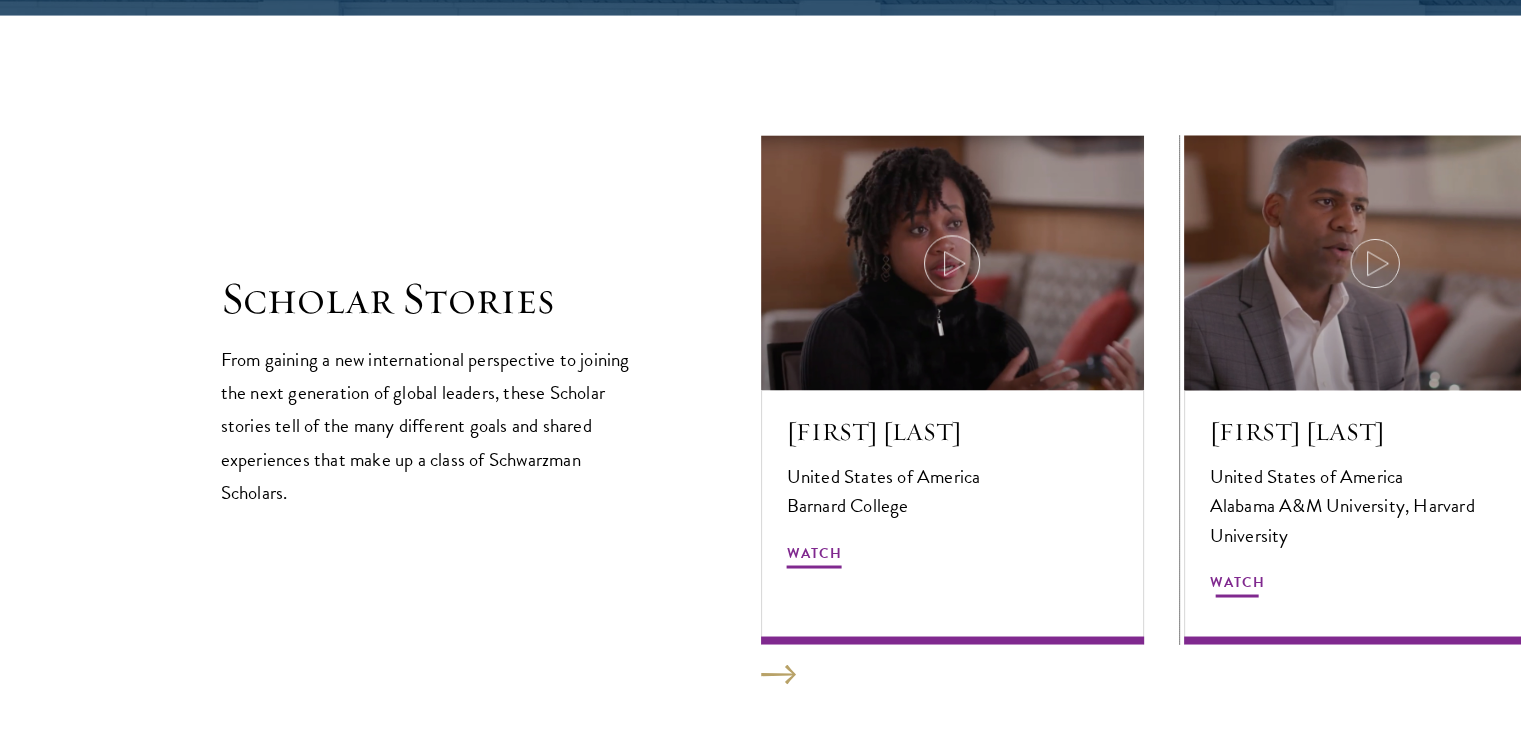click 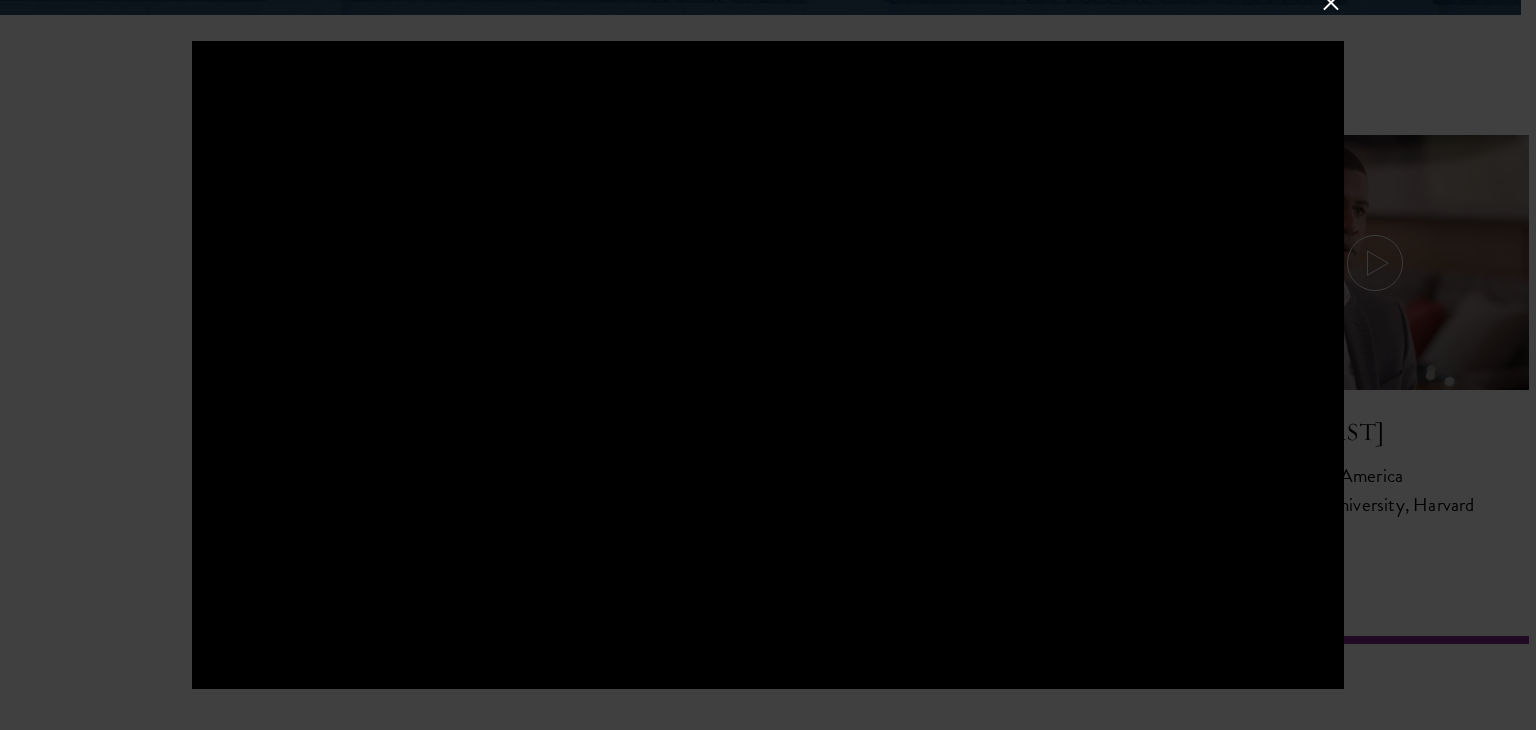 click at bounding box center [768, 365] 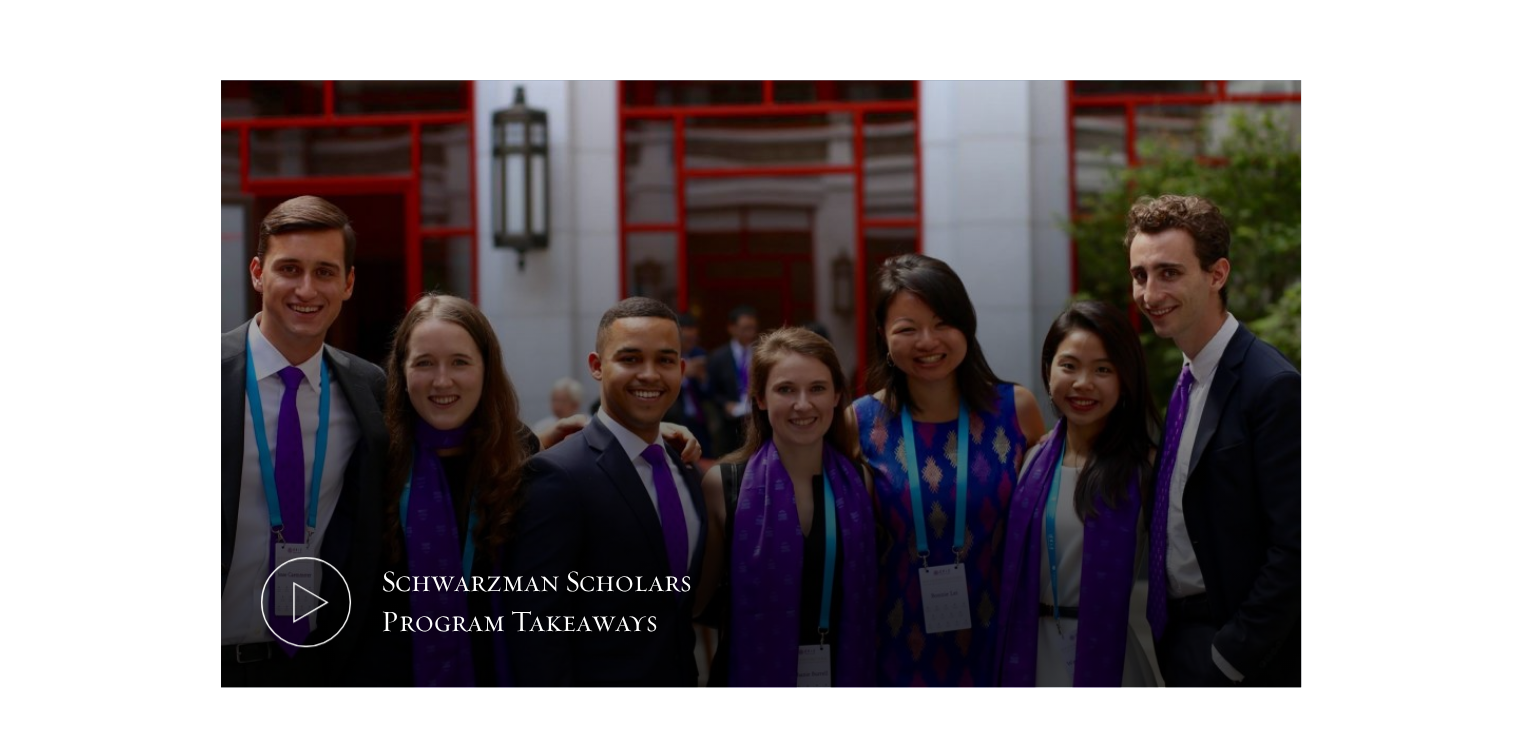 scroll, scrollTop: 883, scrollLeft: 0, axis: vertical 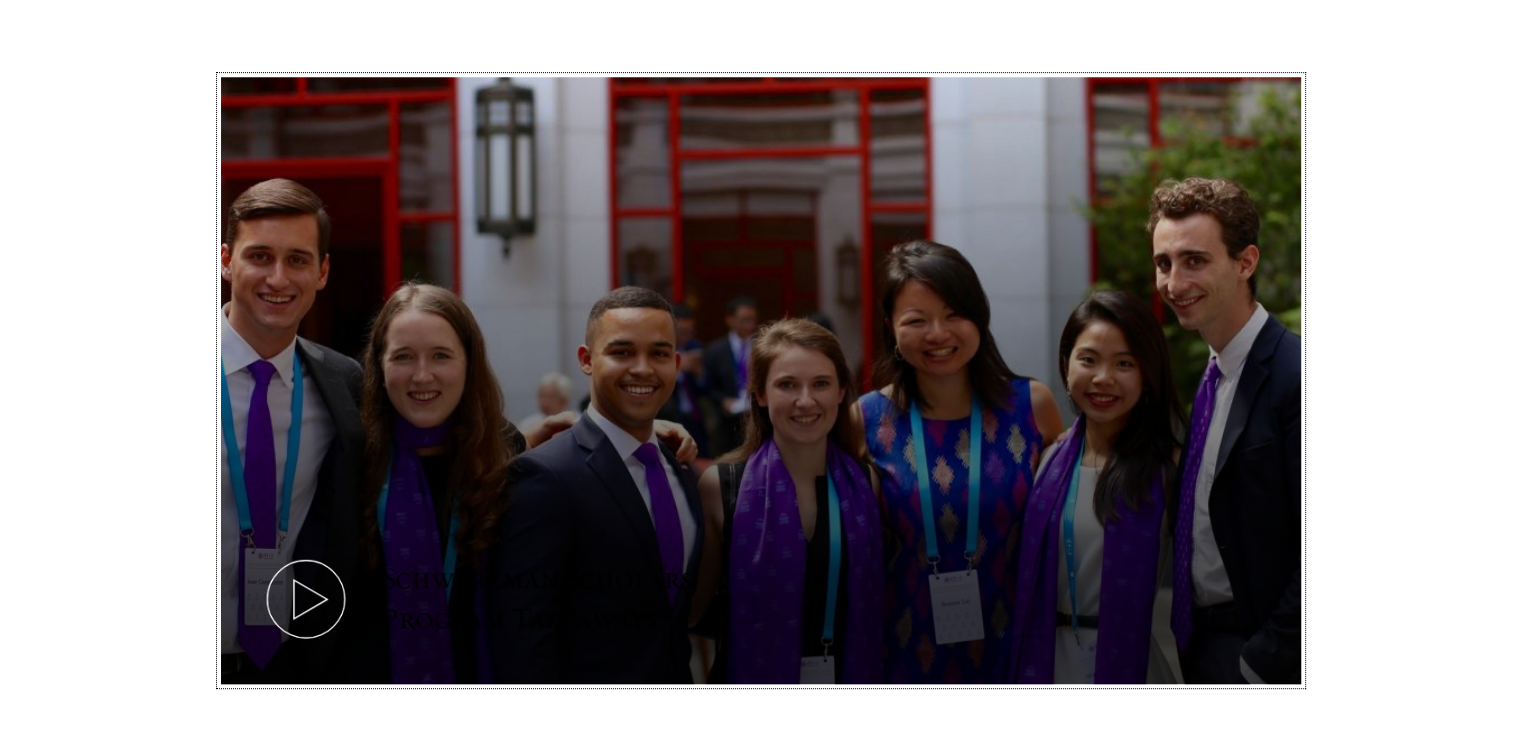 click 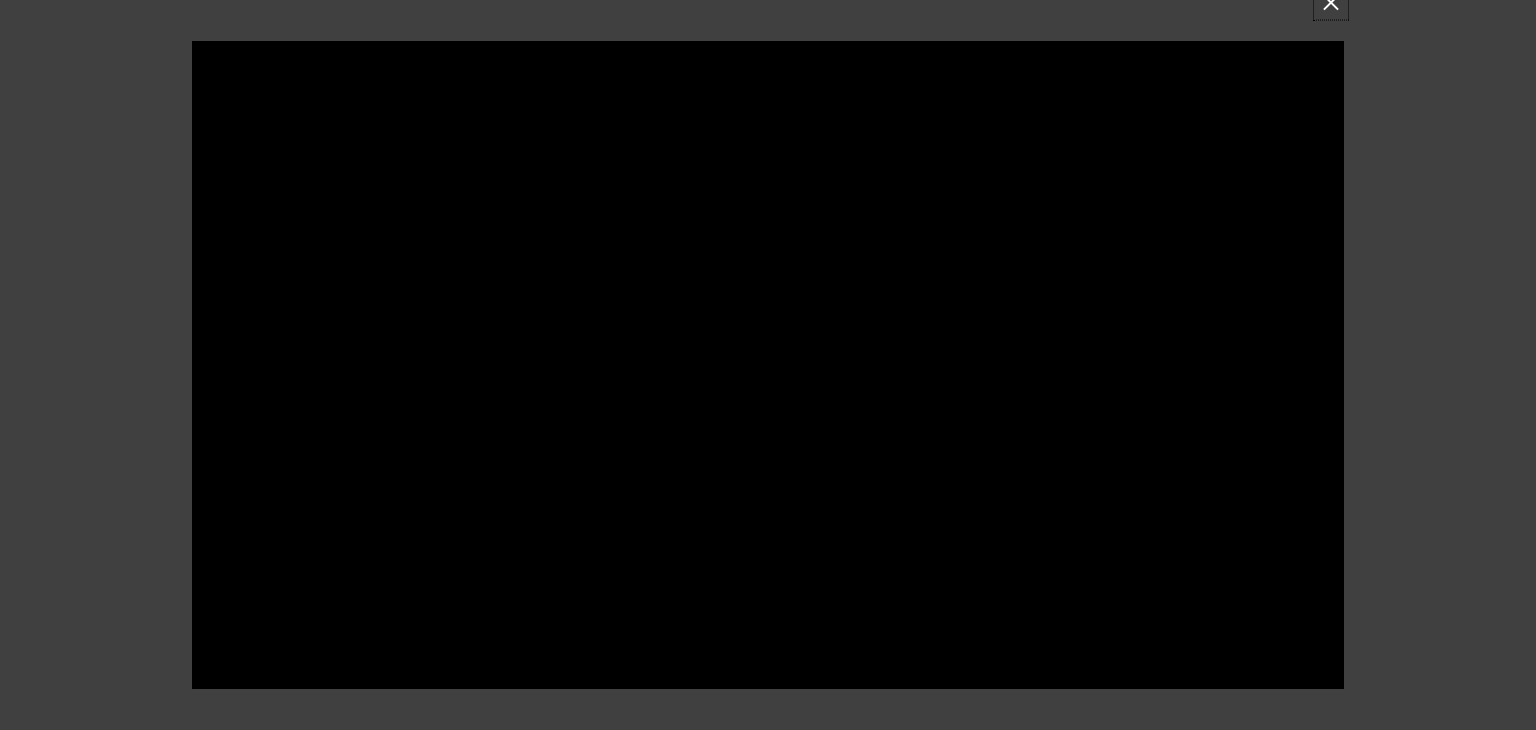 click at bounding box center (1331, 3) 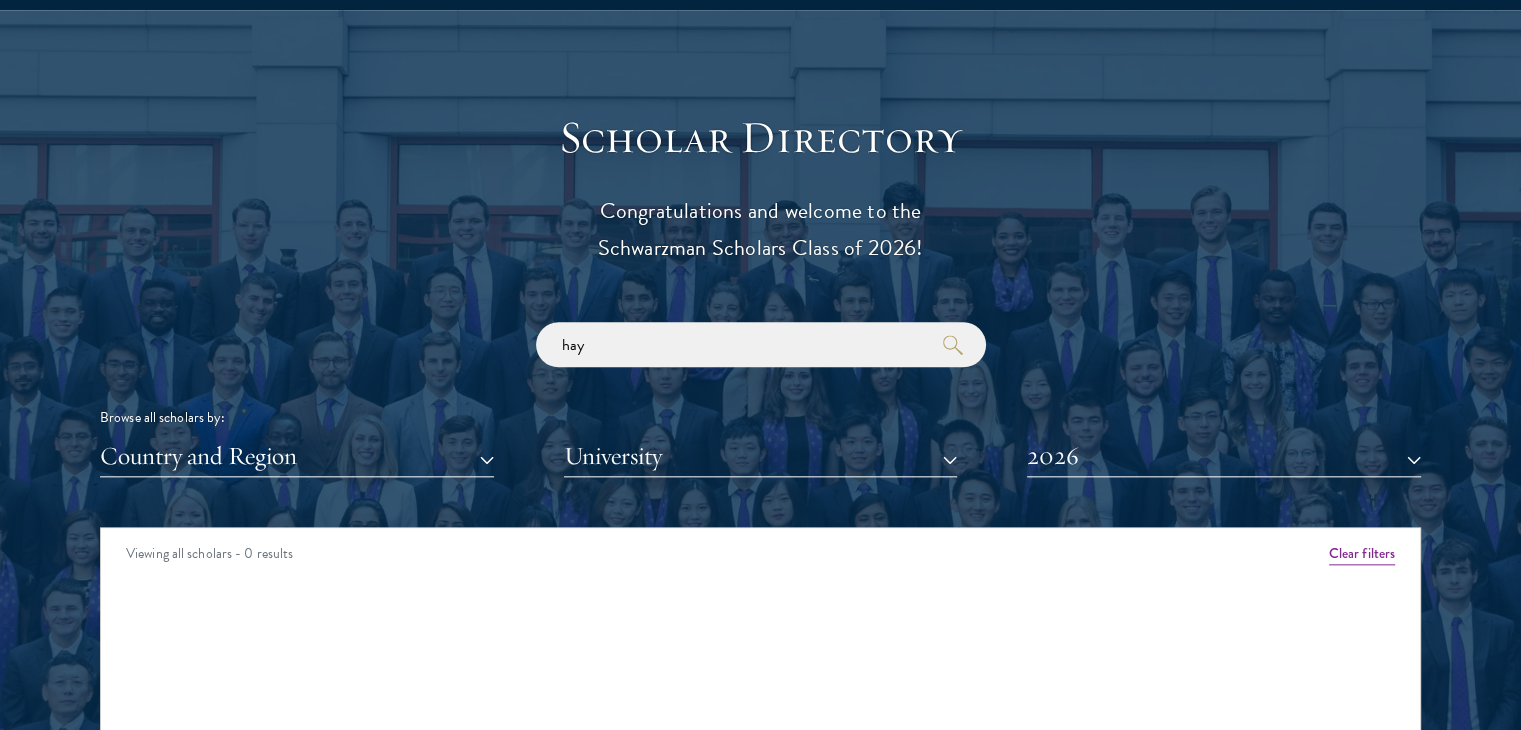 scroll, scrollTop: 3187, scrollLeft: 0, axis: vertical 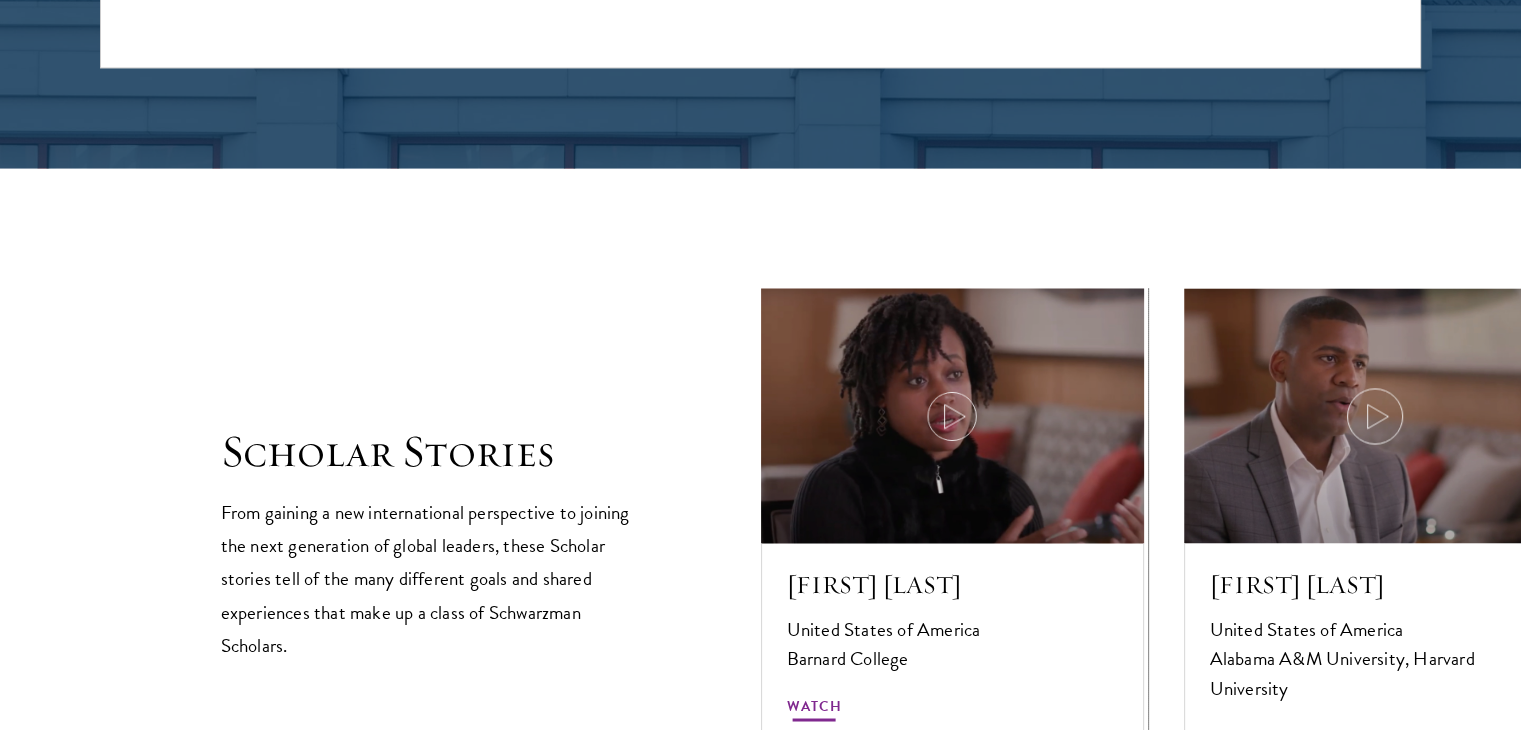 click 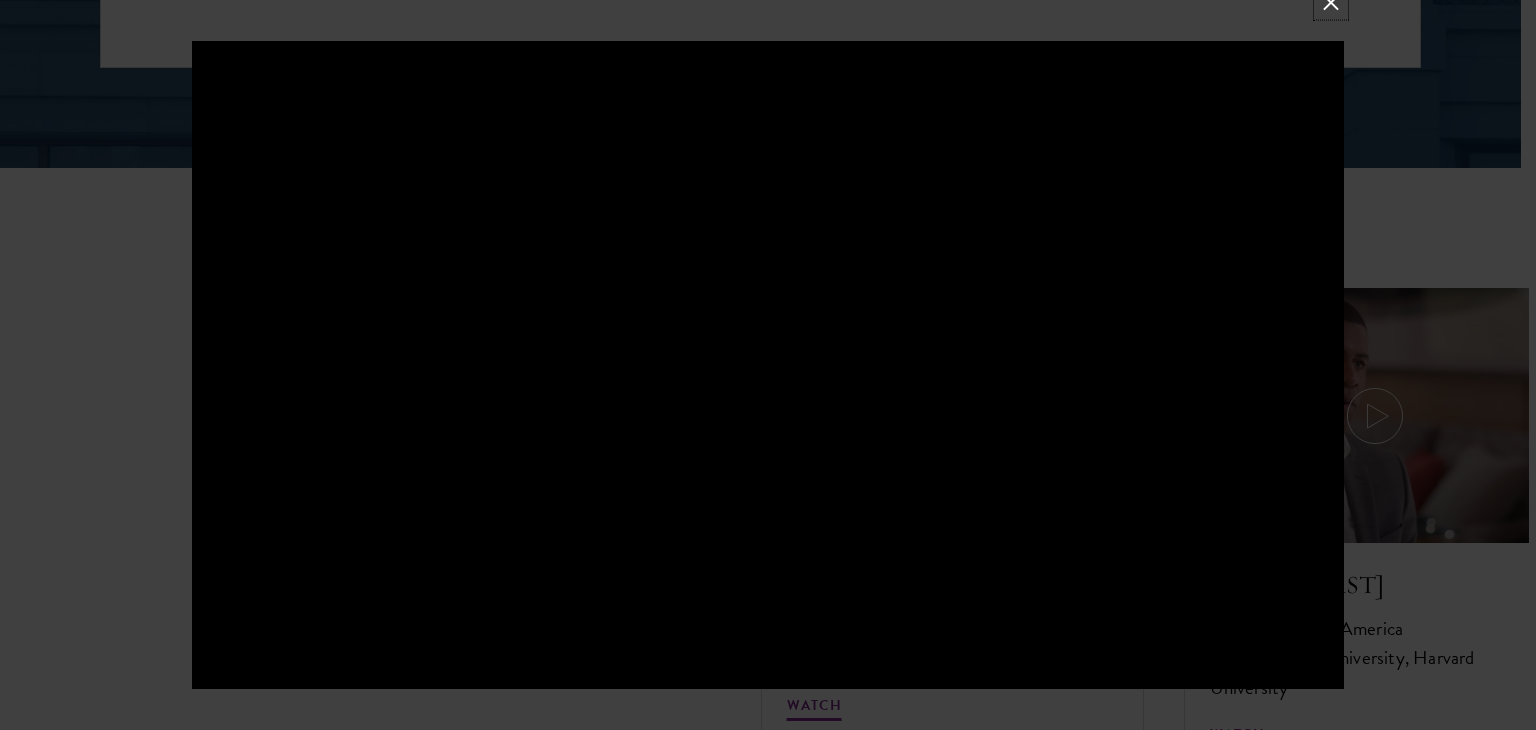 click at bounding box center (1331, 3) 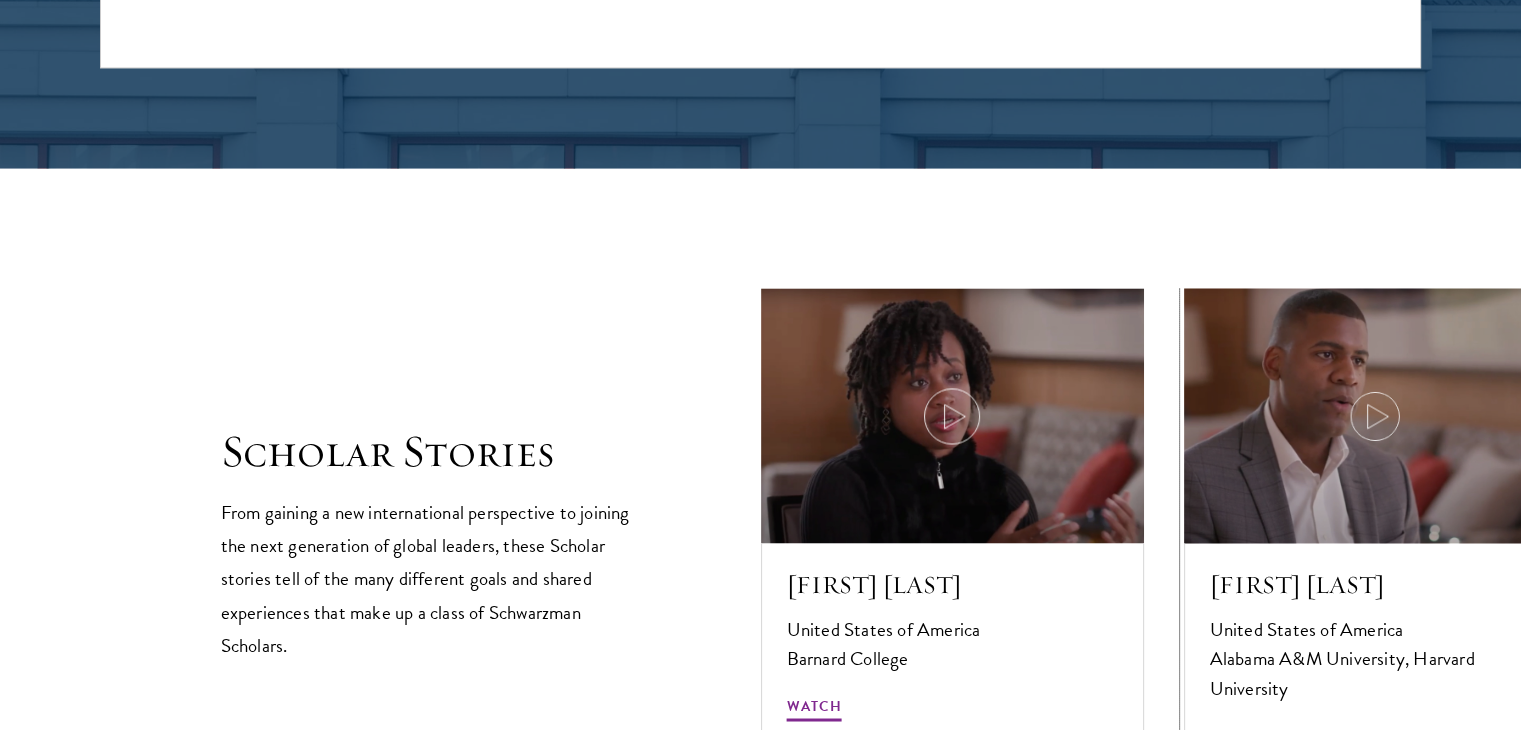 click 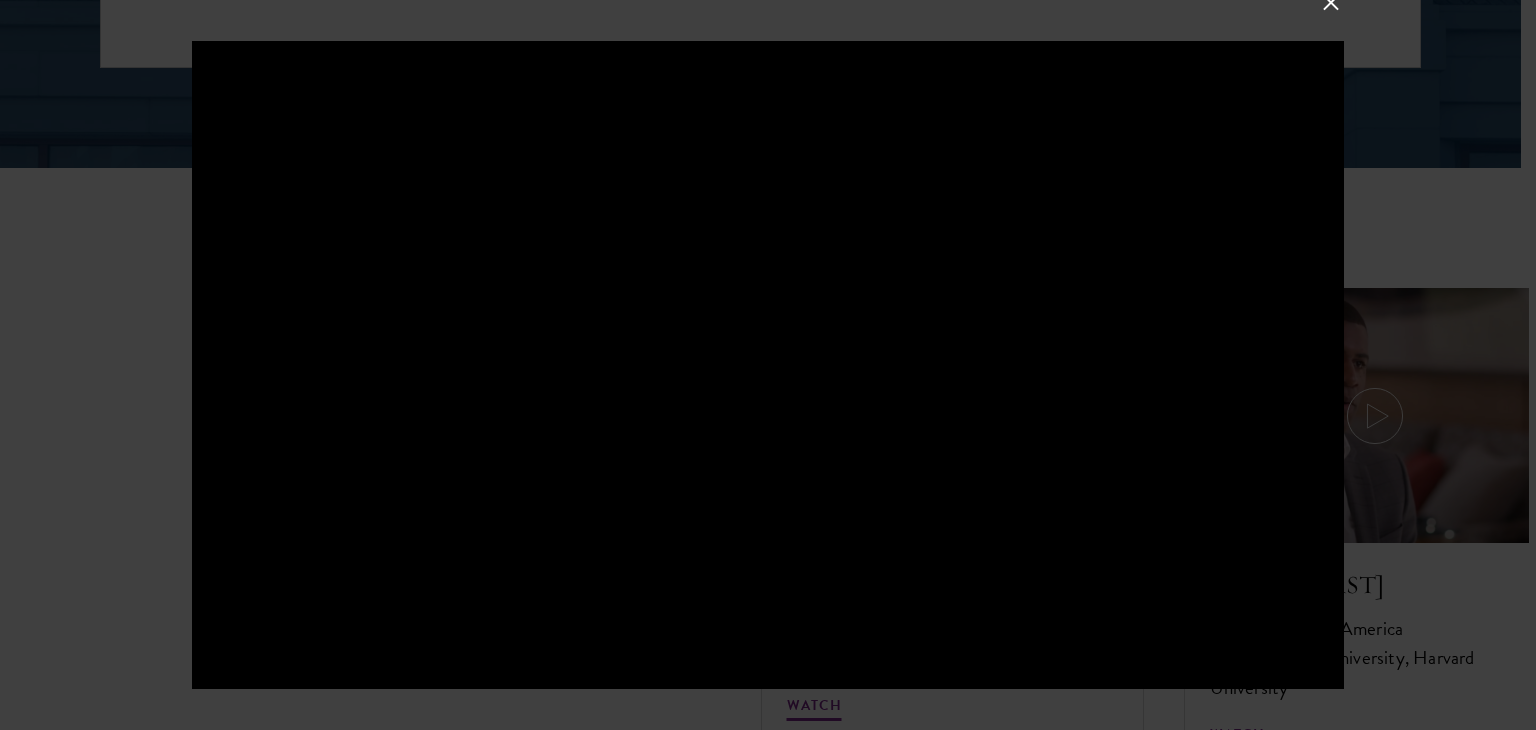 click at bounding box center [1331, 3] 